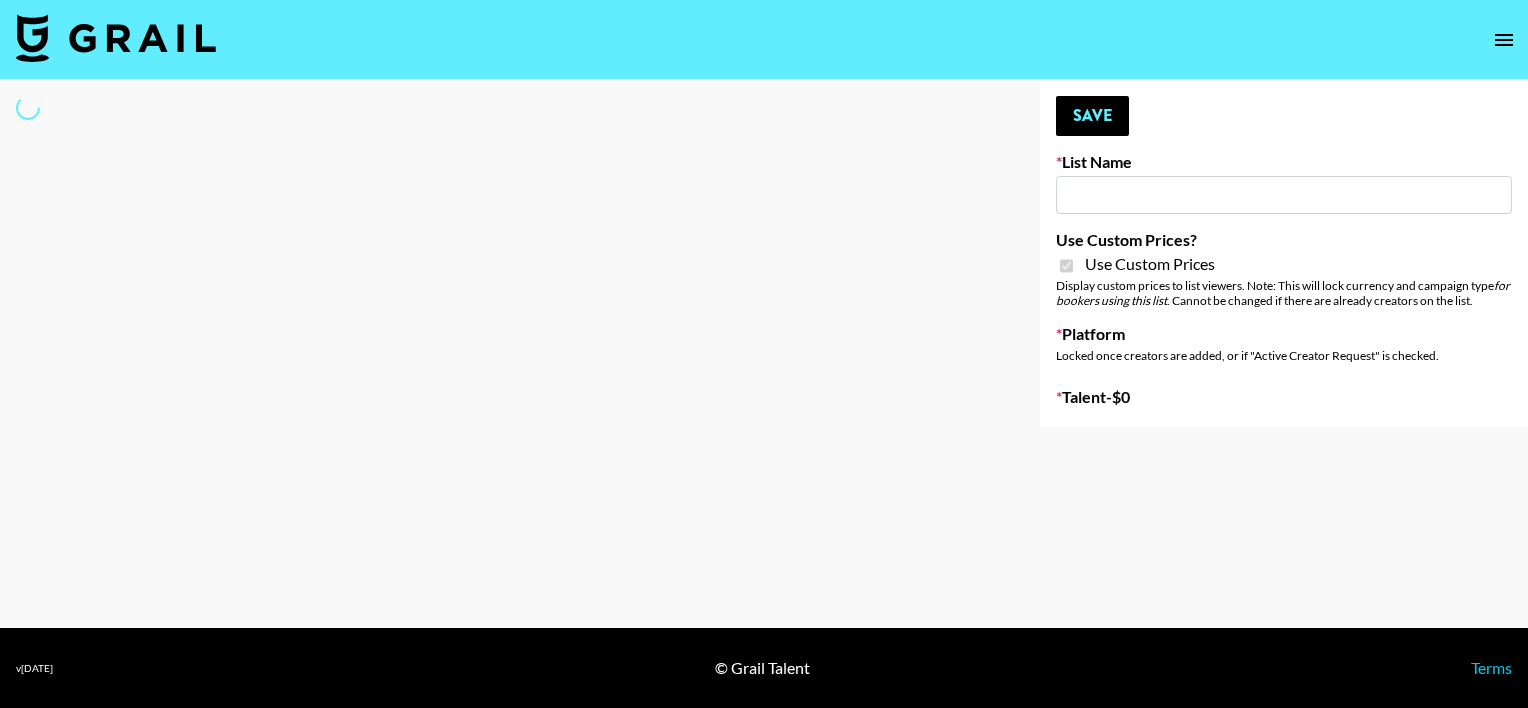 select on "Brand" 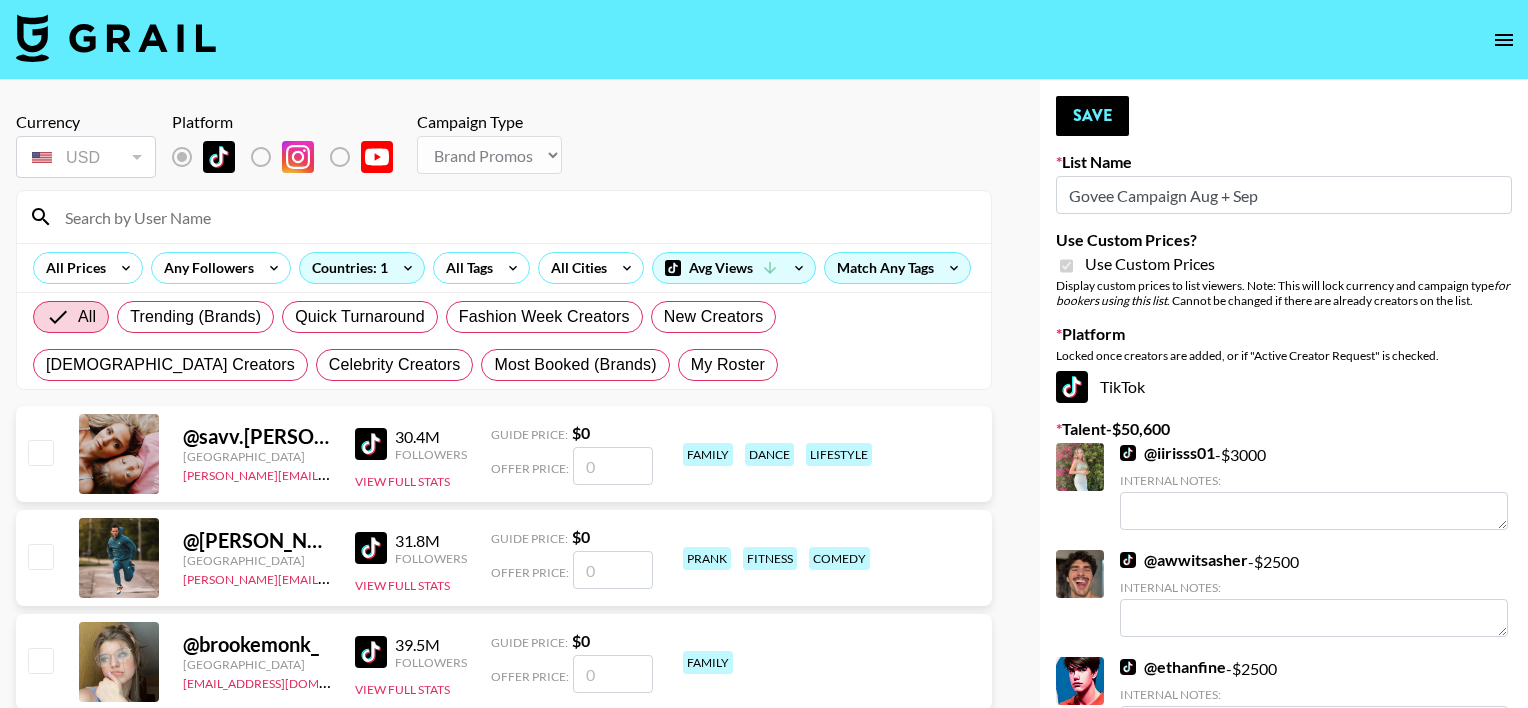 type on "Govee Campaign Aug + Sep" 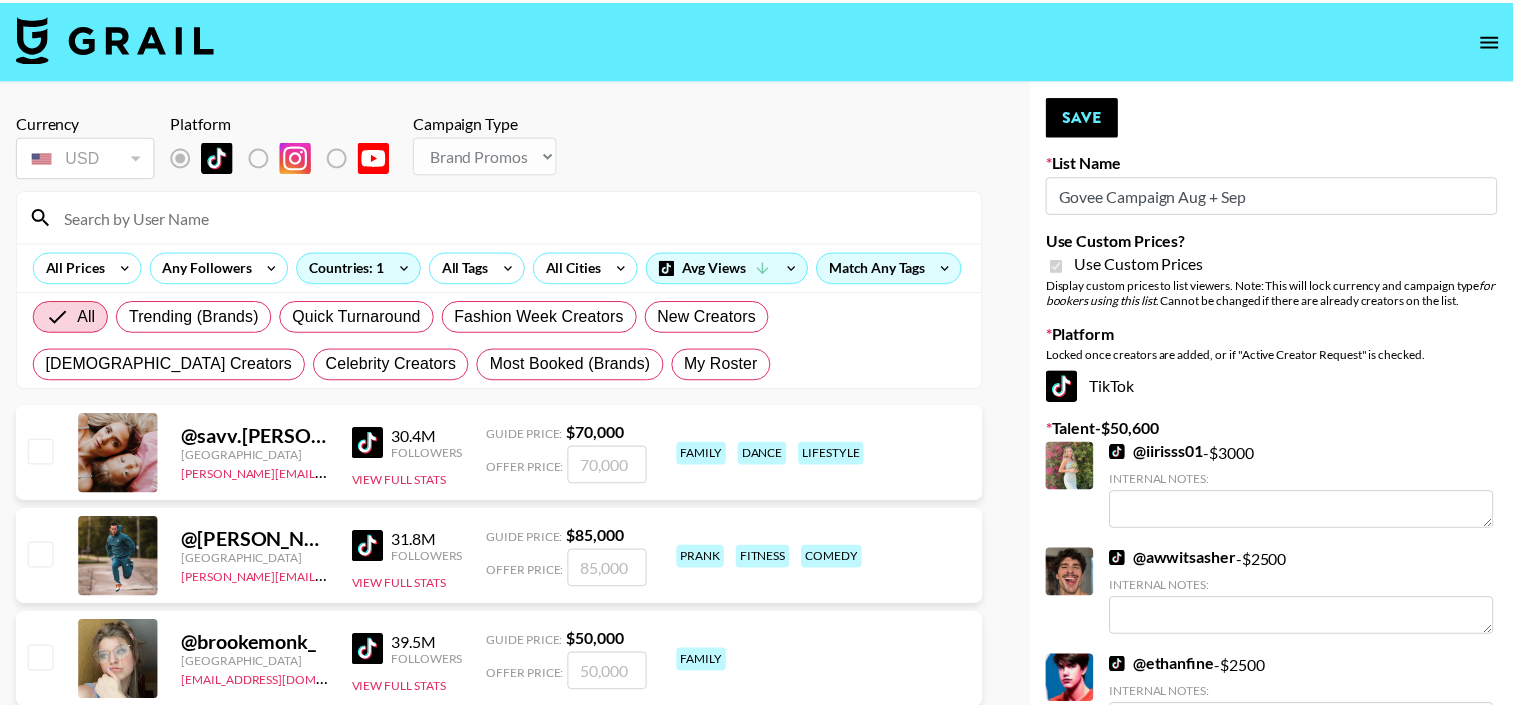 scroll, scrollTop: 0, scrollLeft: 0, axis: both 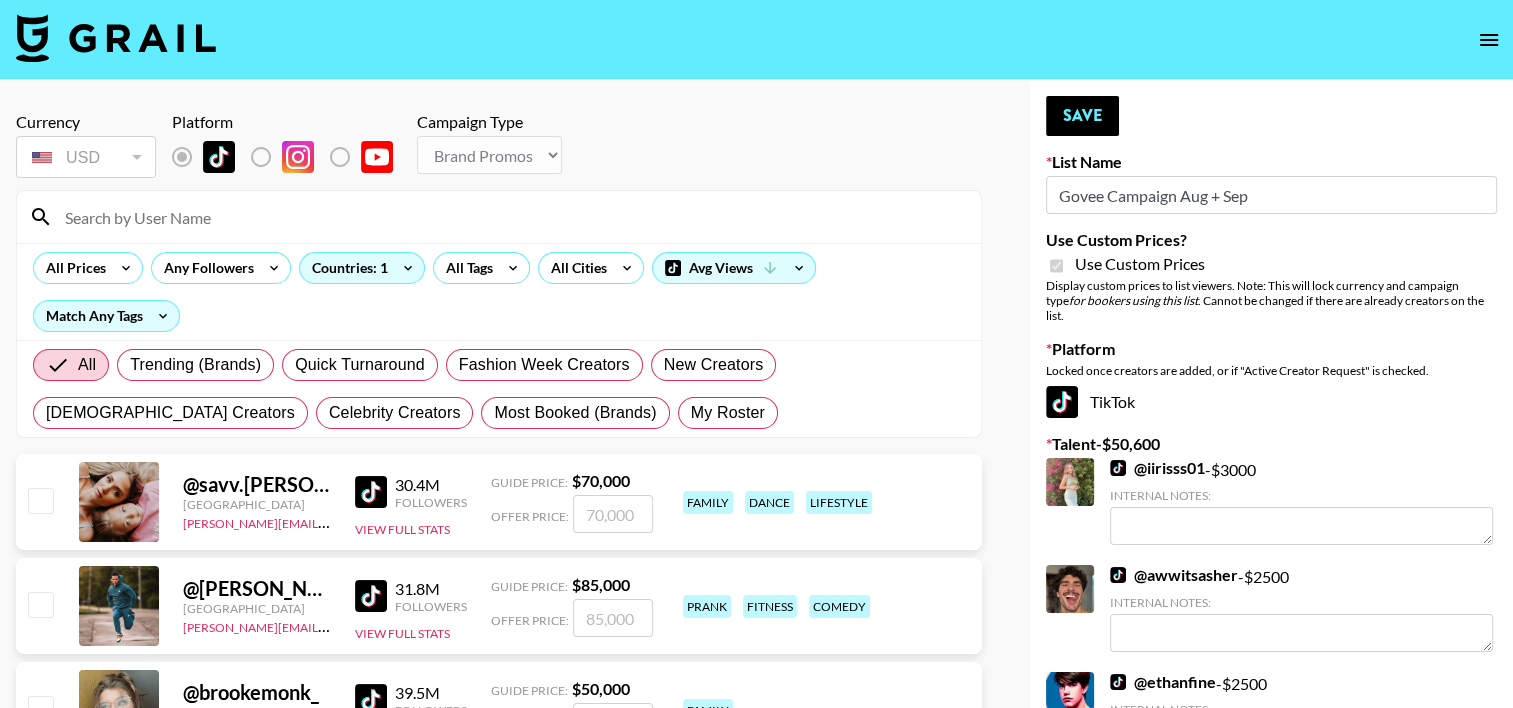 click at bounding box center (511, 217) 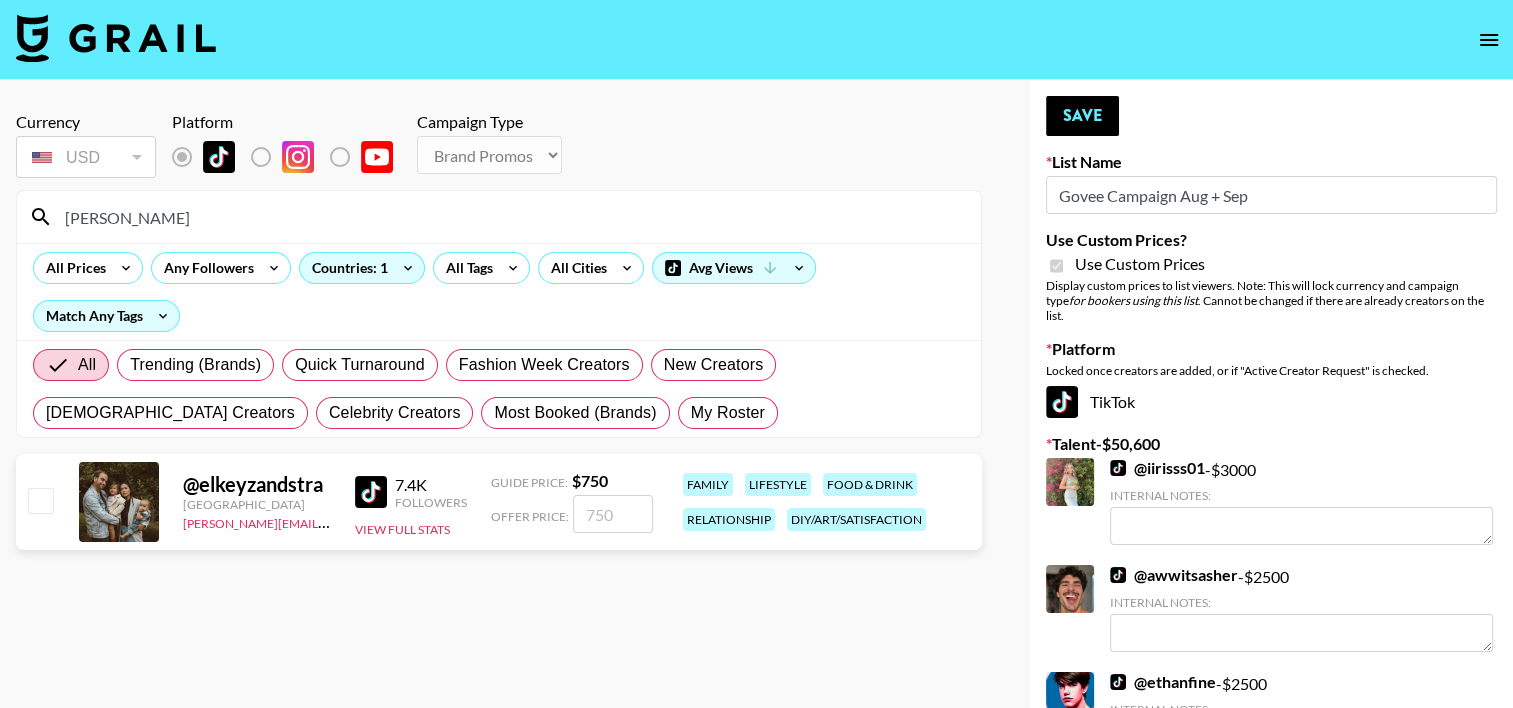 type on "[PERSON_NAME]" 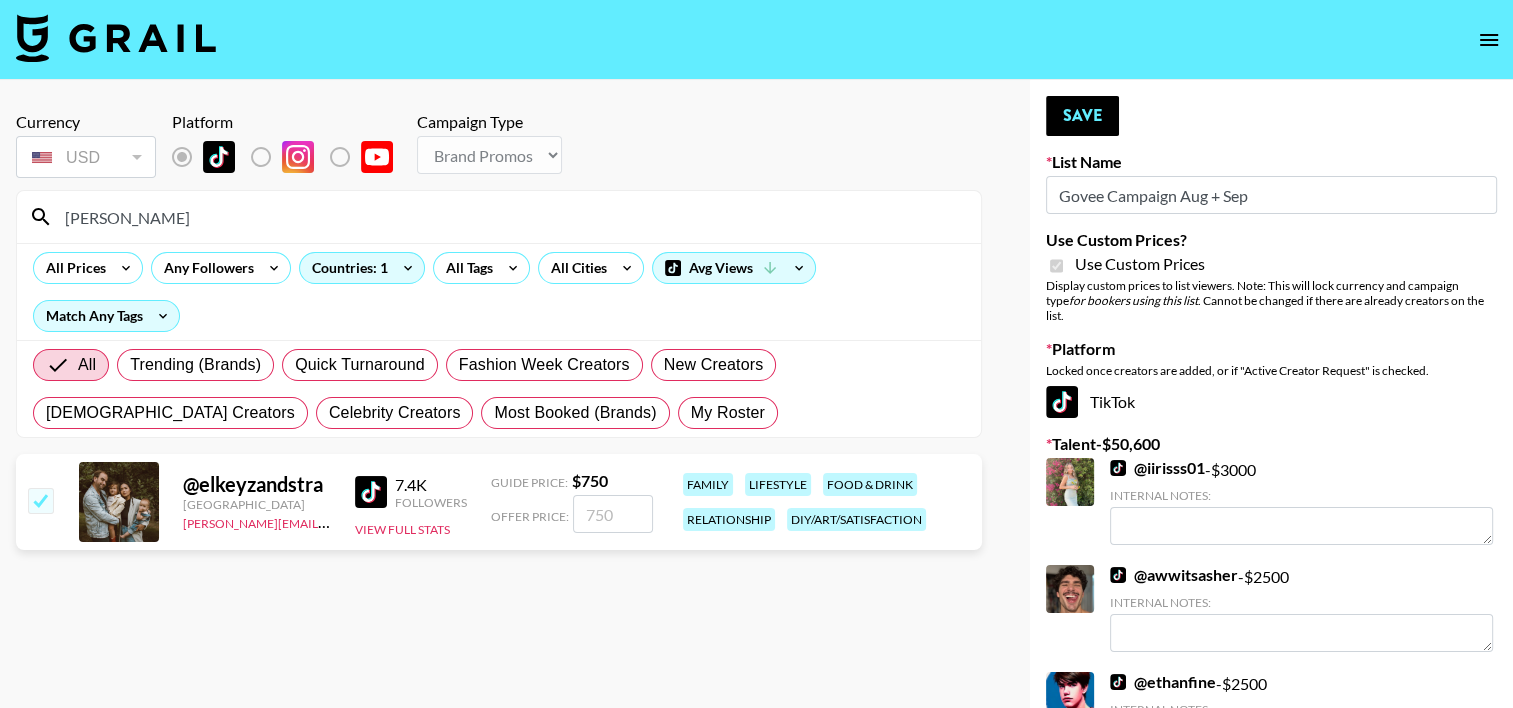 checkbox on "true" 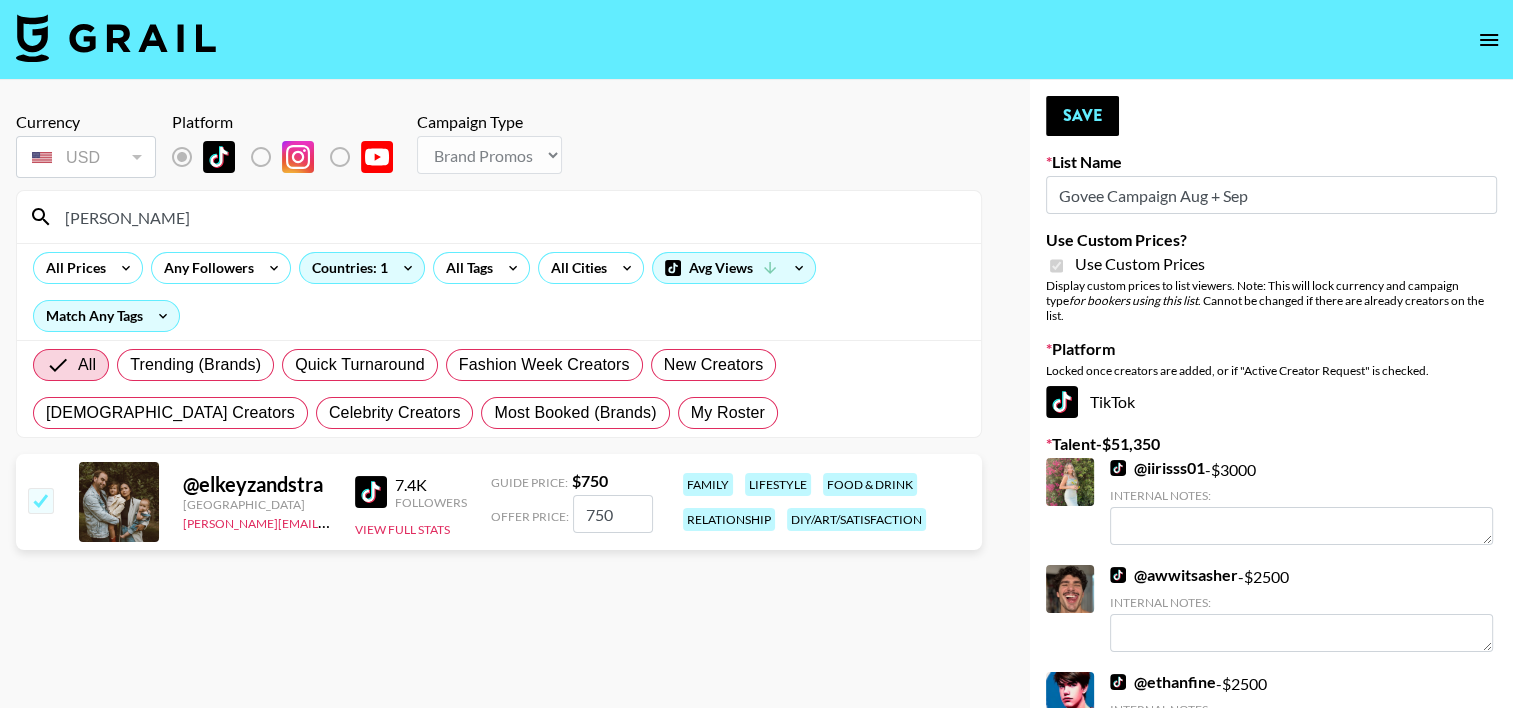 click on "750" at bounding box center (613, 514) 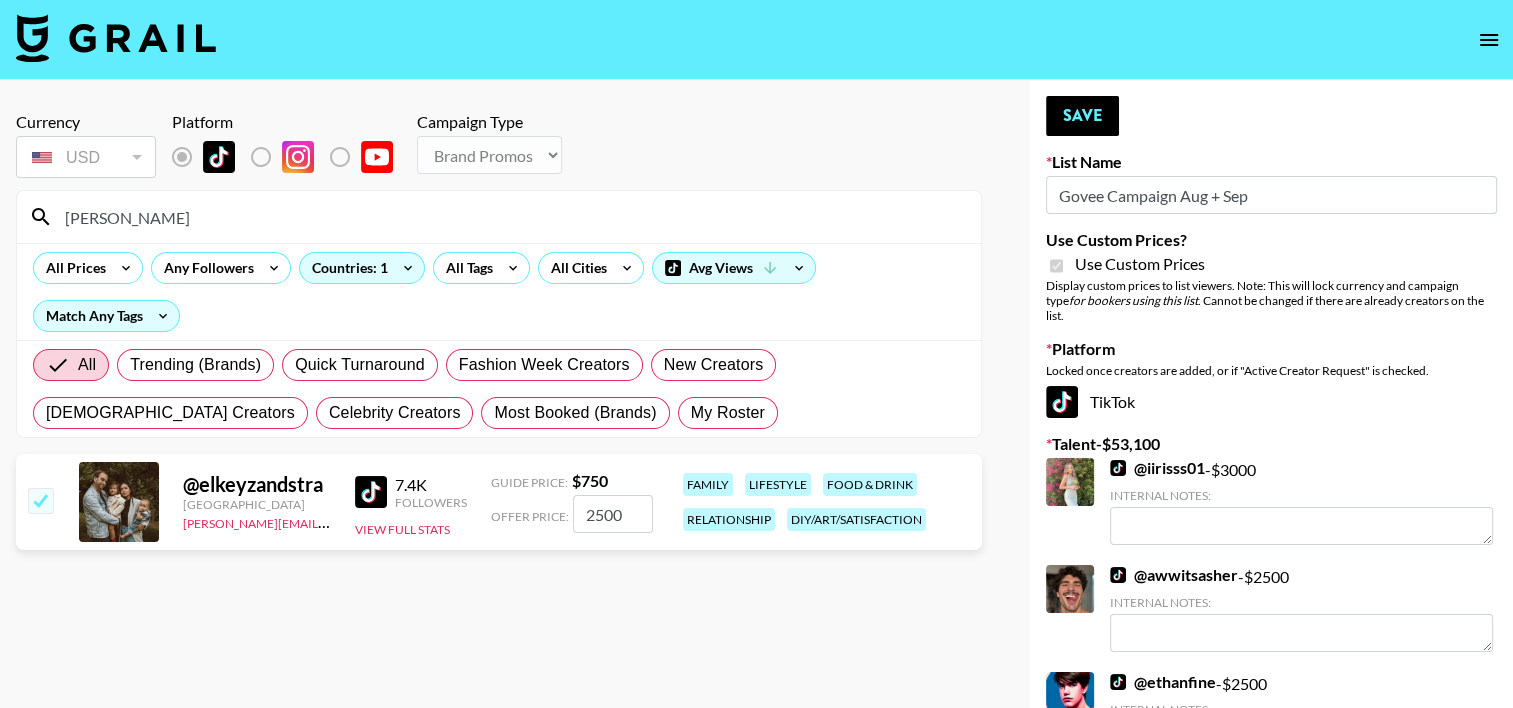 type on "2500" 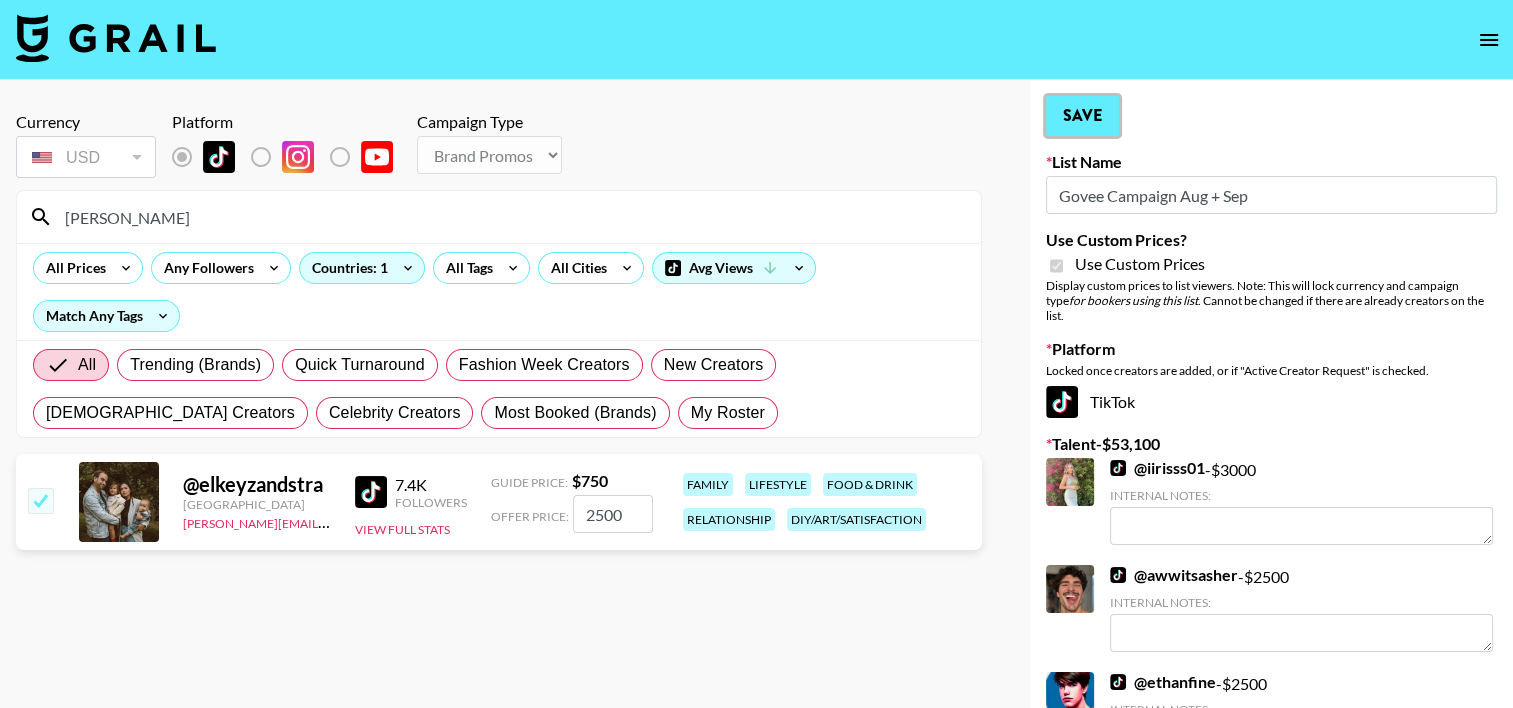 click on "Save" at bounding box center [1082, 116] 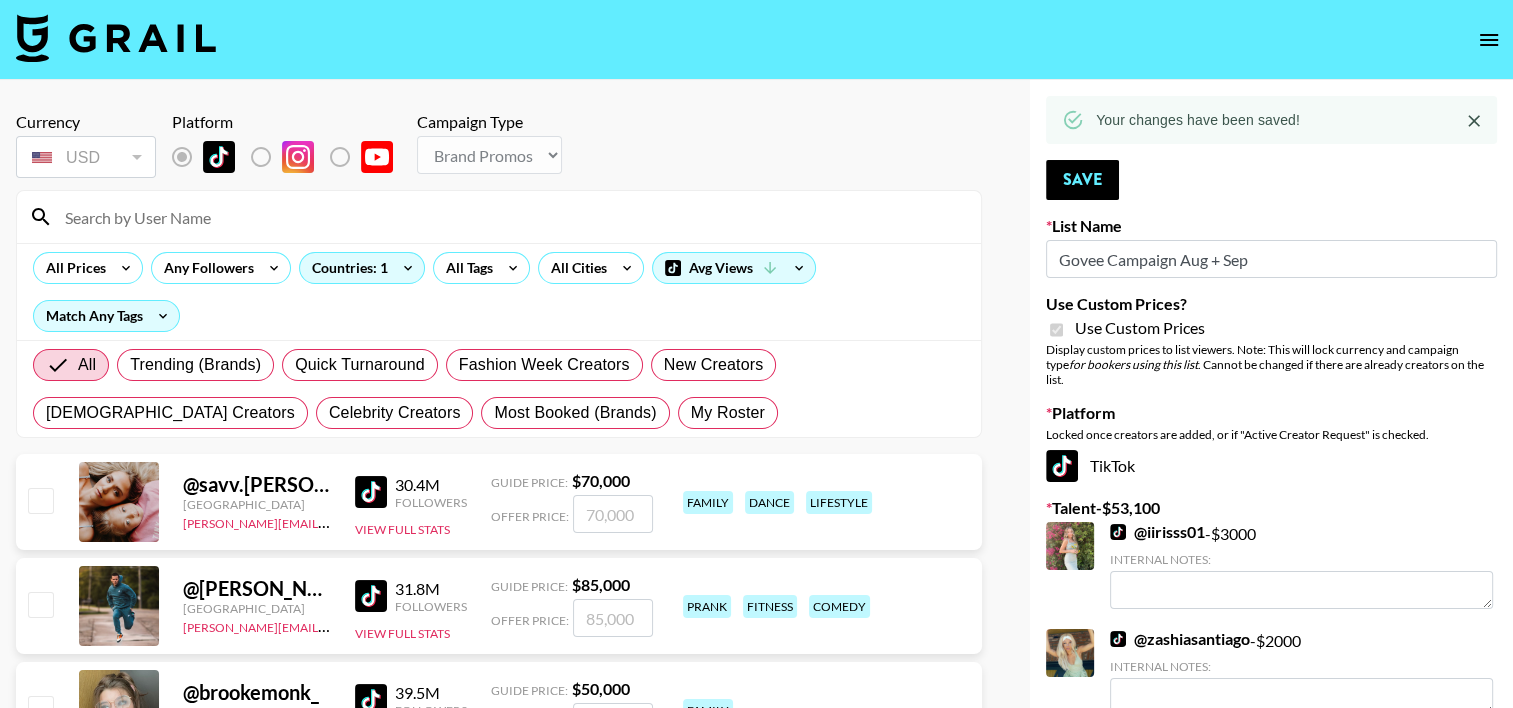 click at bounding box center (511, 217) 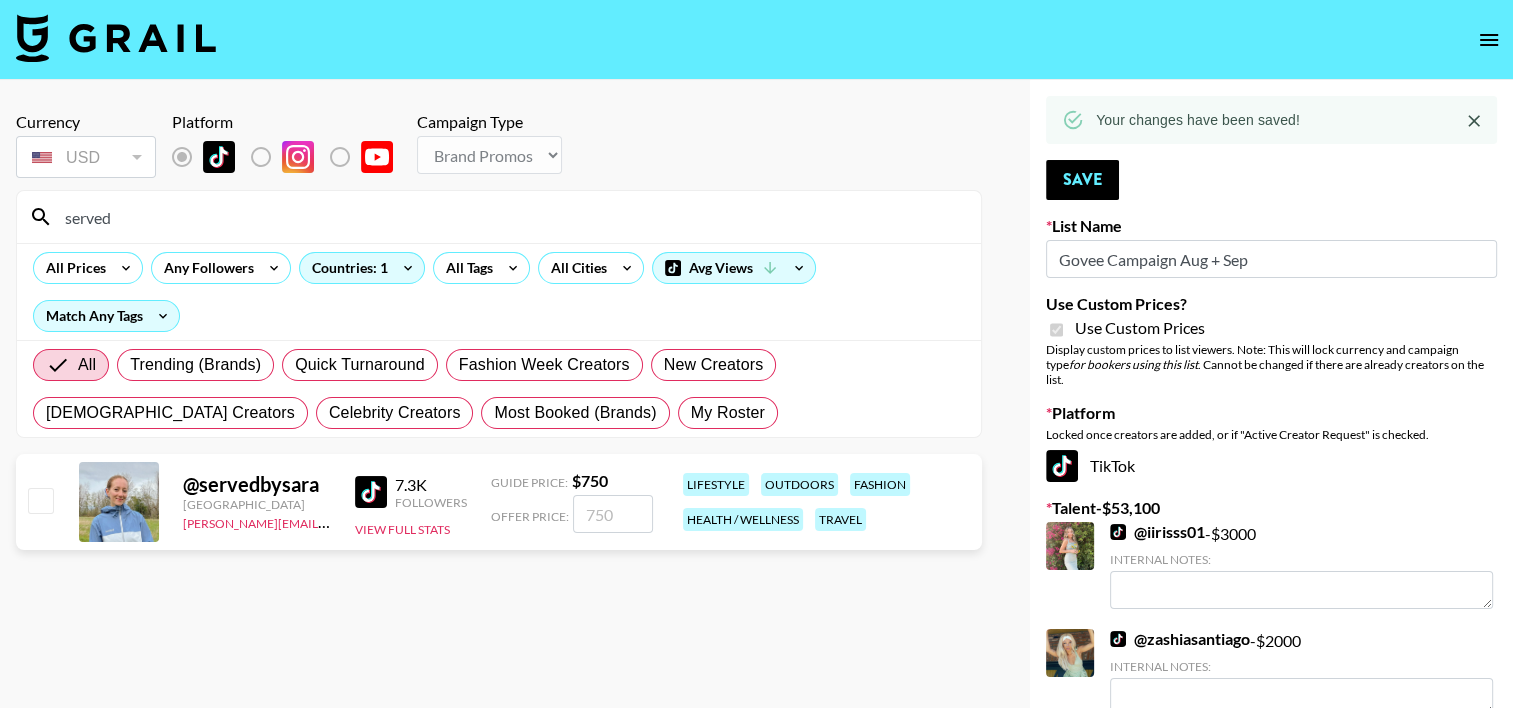 type on "served" 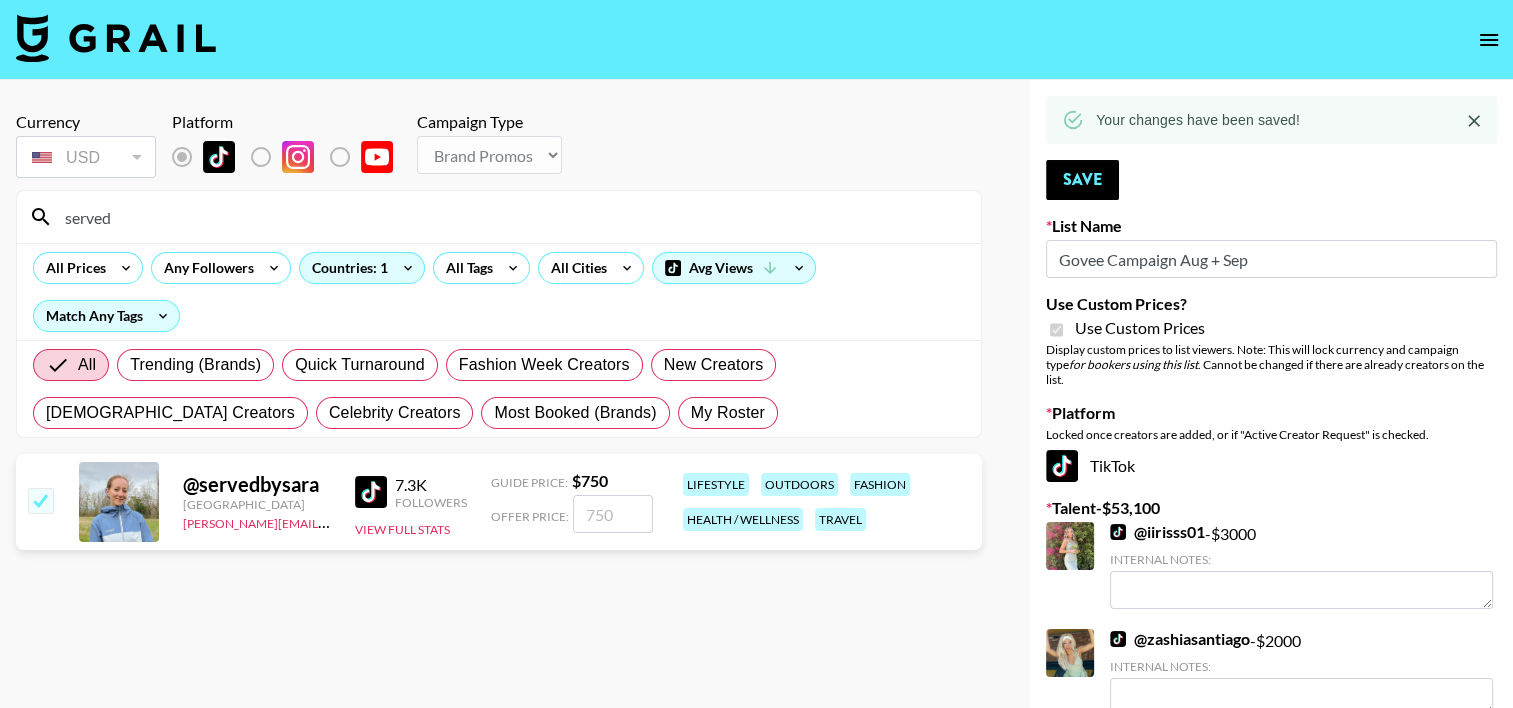 checkbox on "true" 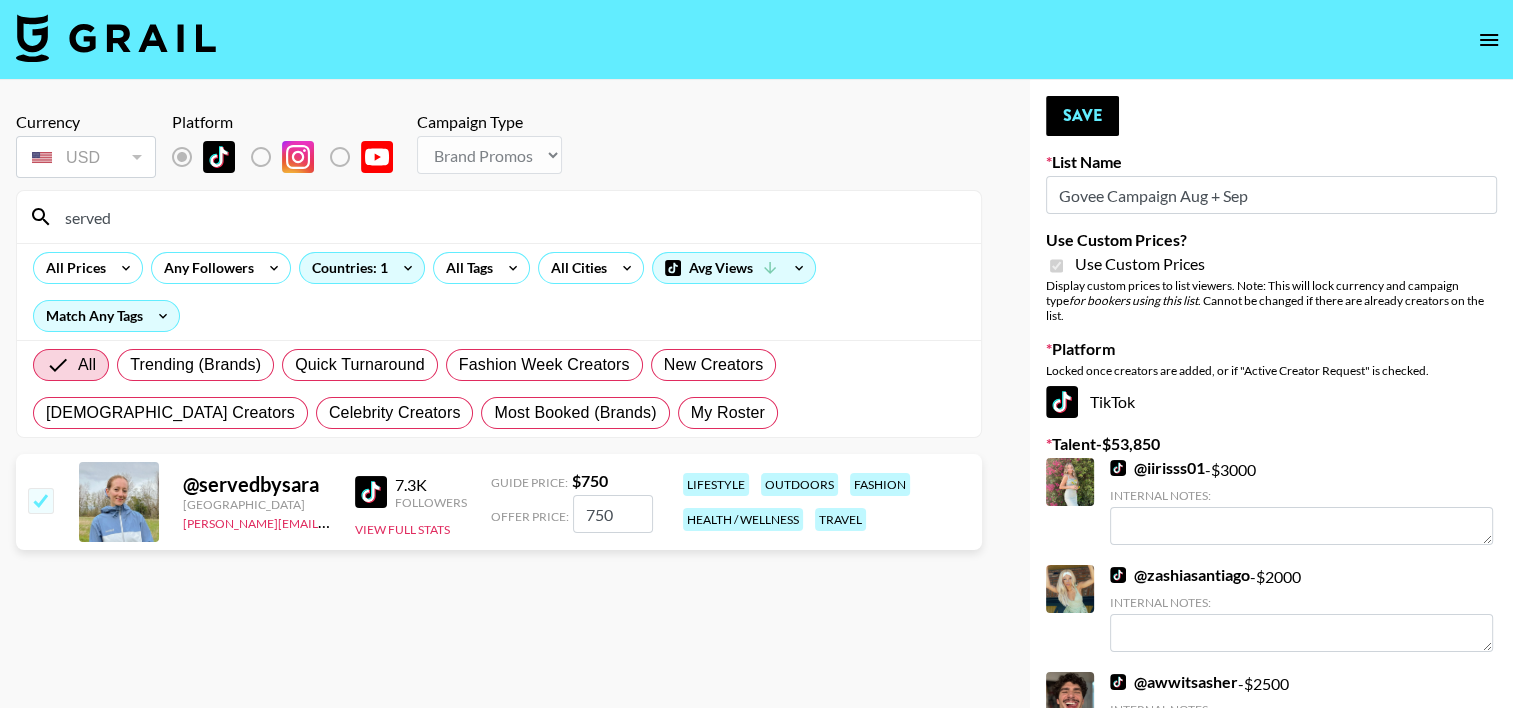 click on "750" at bounding box center [613, 514] 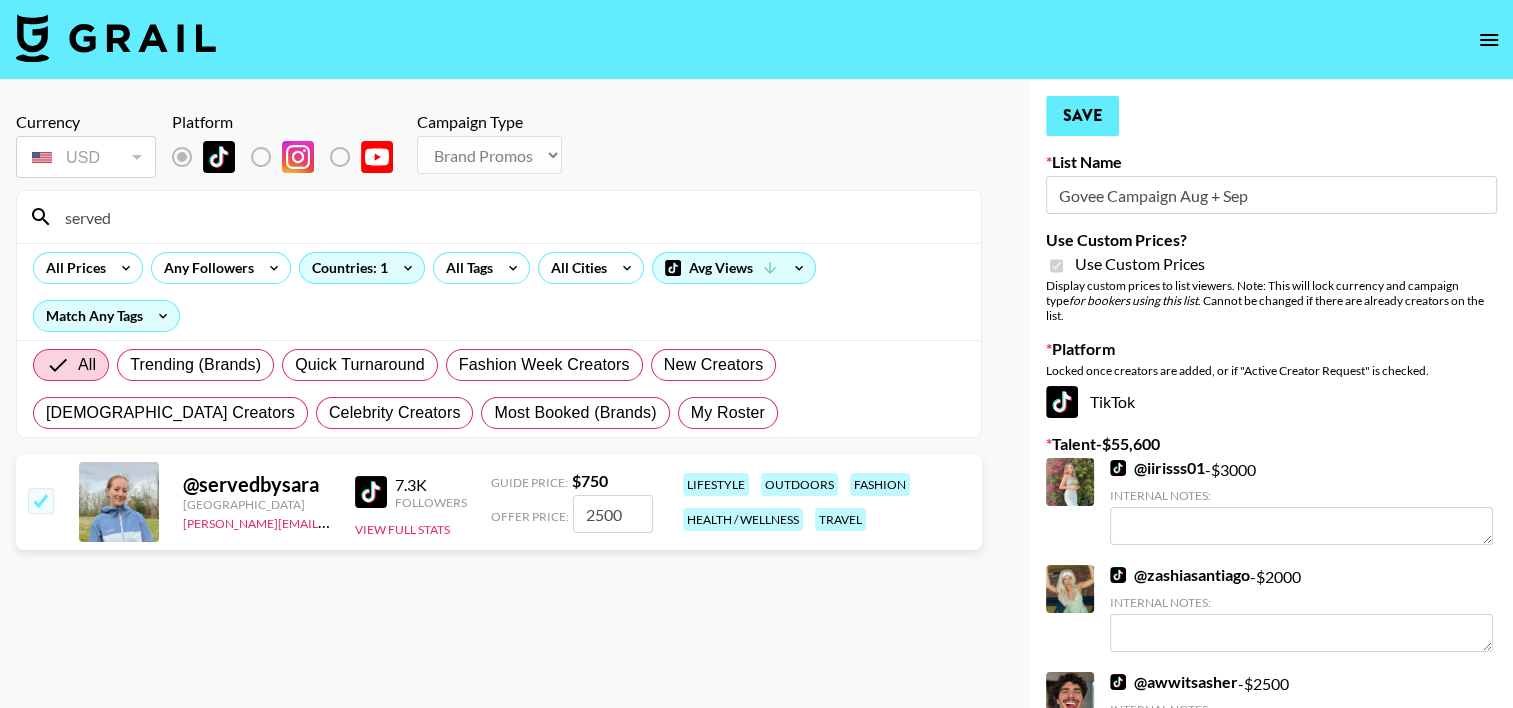 type on "2500" 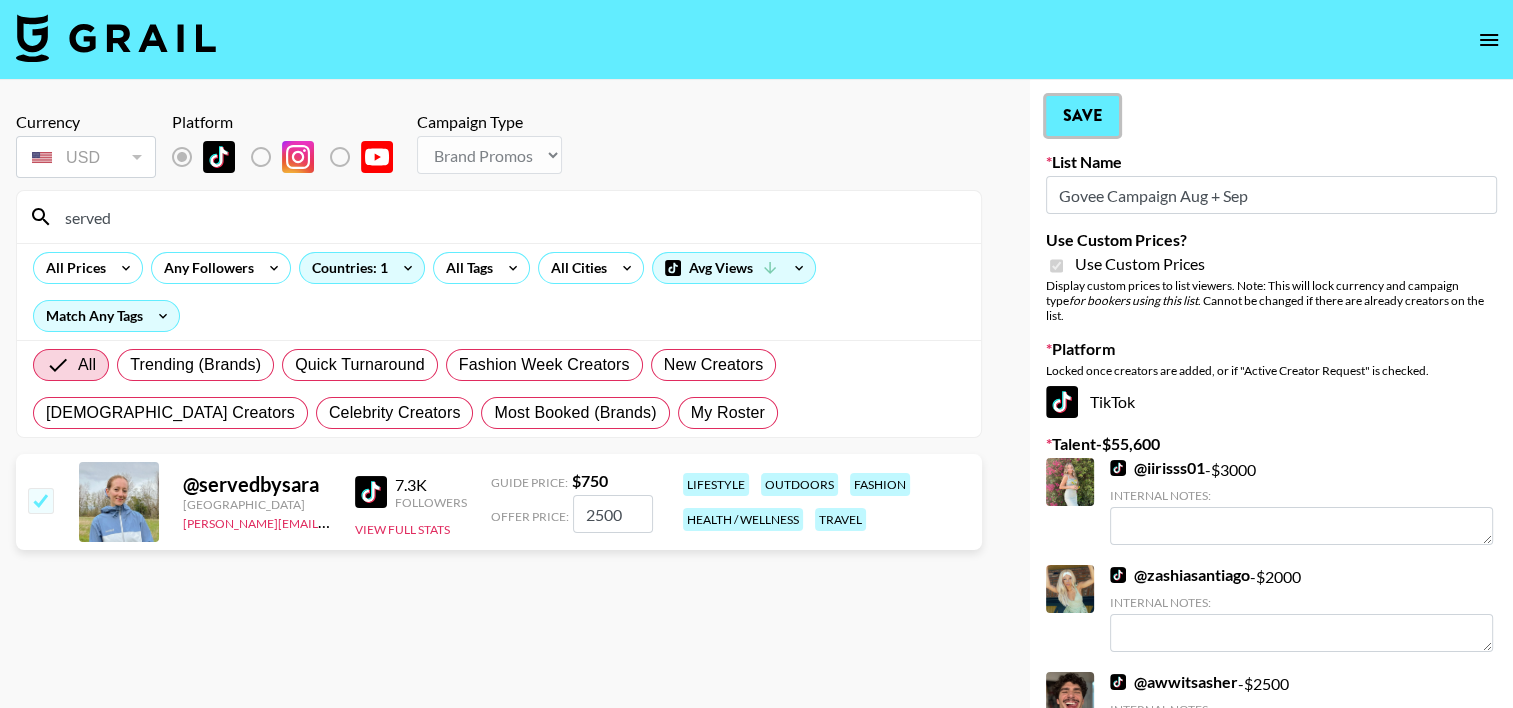click on "Save" at bounding box center (1082, 116) 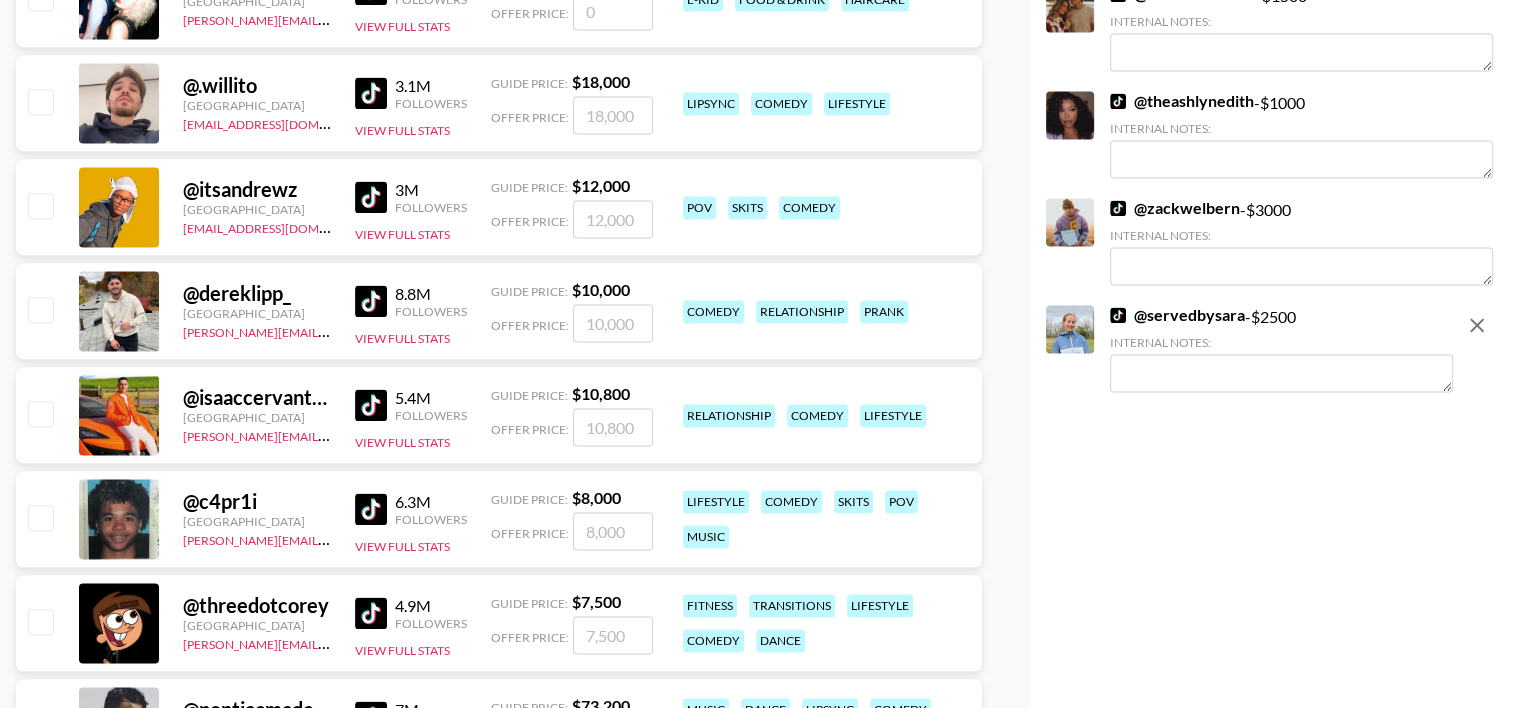 scroll, scrollTop: 2998, scrollLeft: 0, axis: vertical 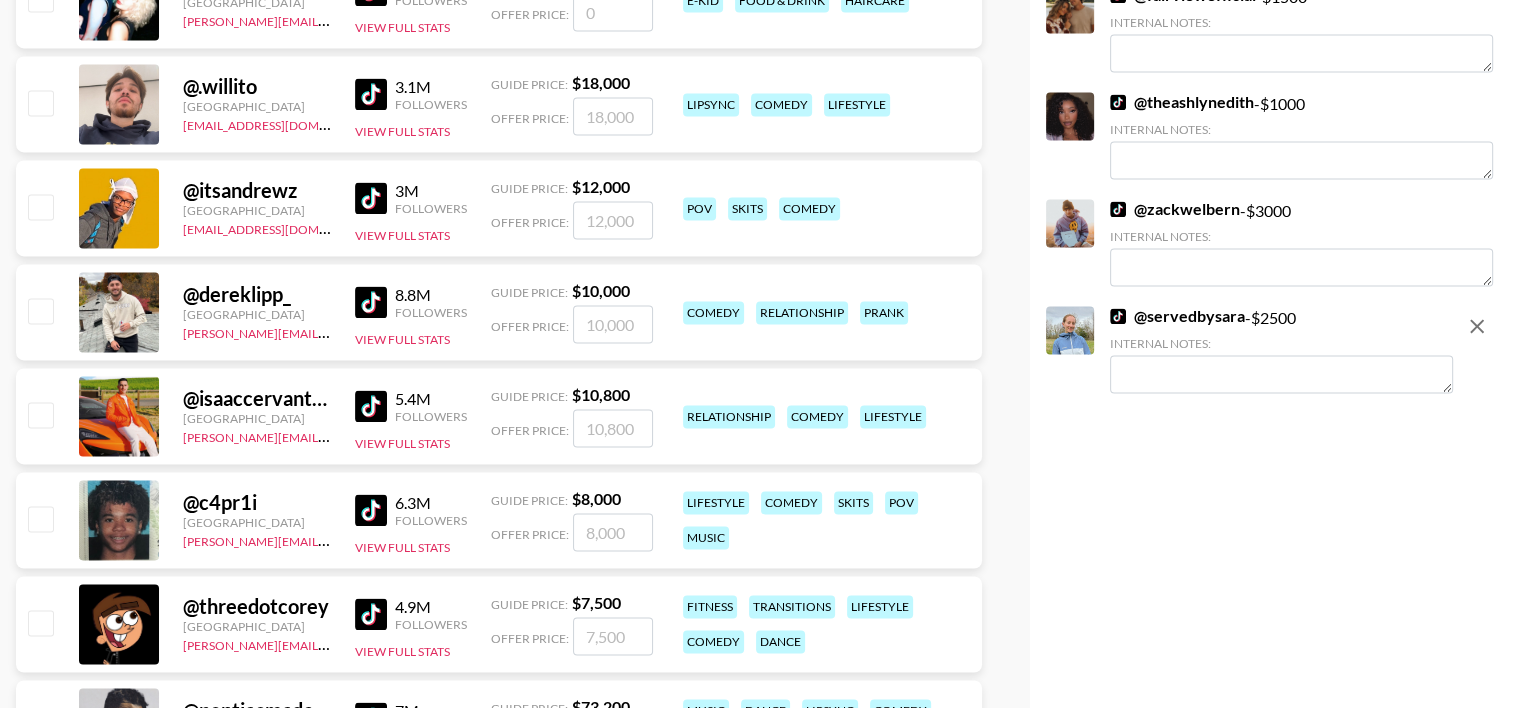 click at bounding box center (1281, 374) 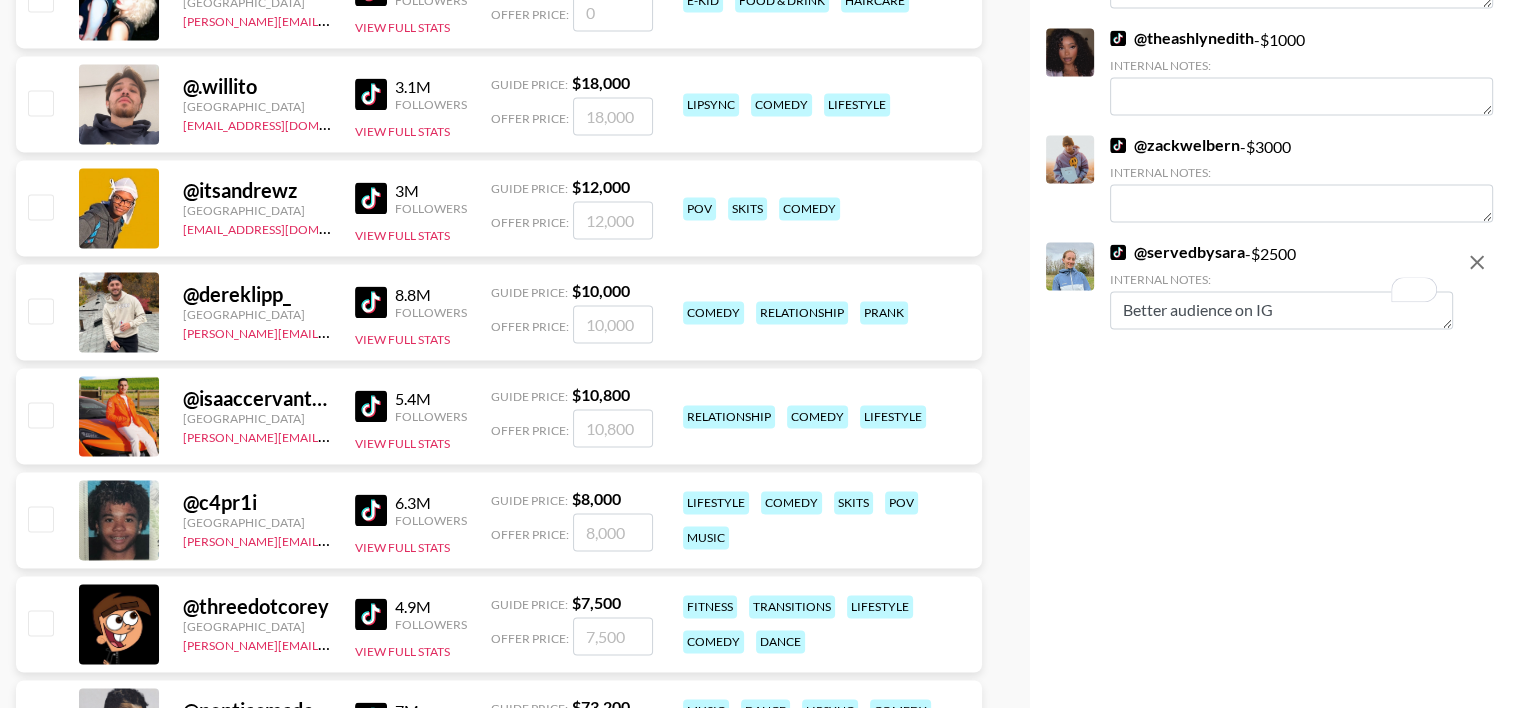 click on "Better audience on IG" at bounding box center [1281, 310] 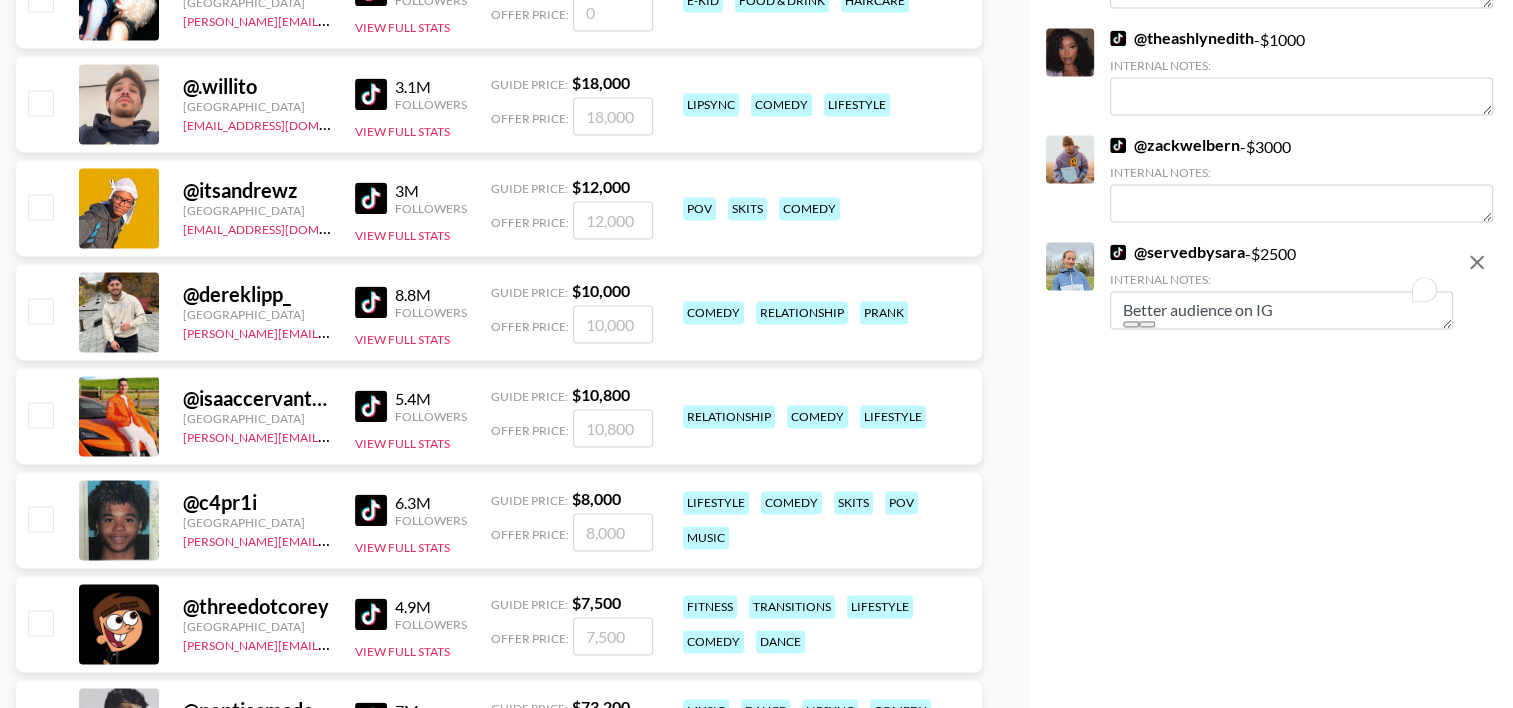 type on "Better audience on IG" 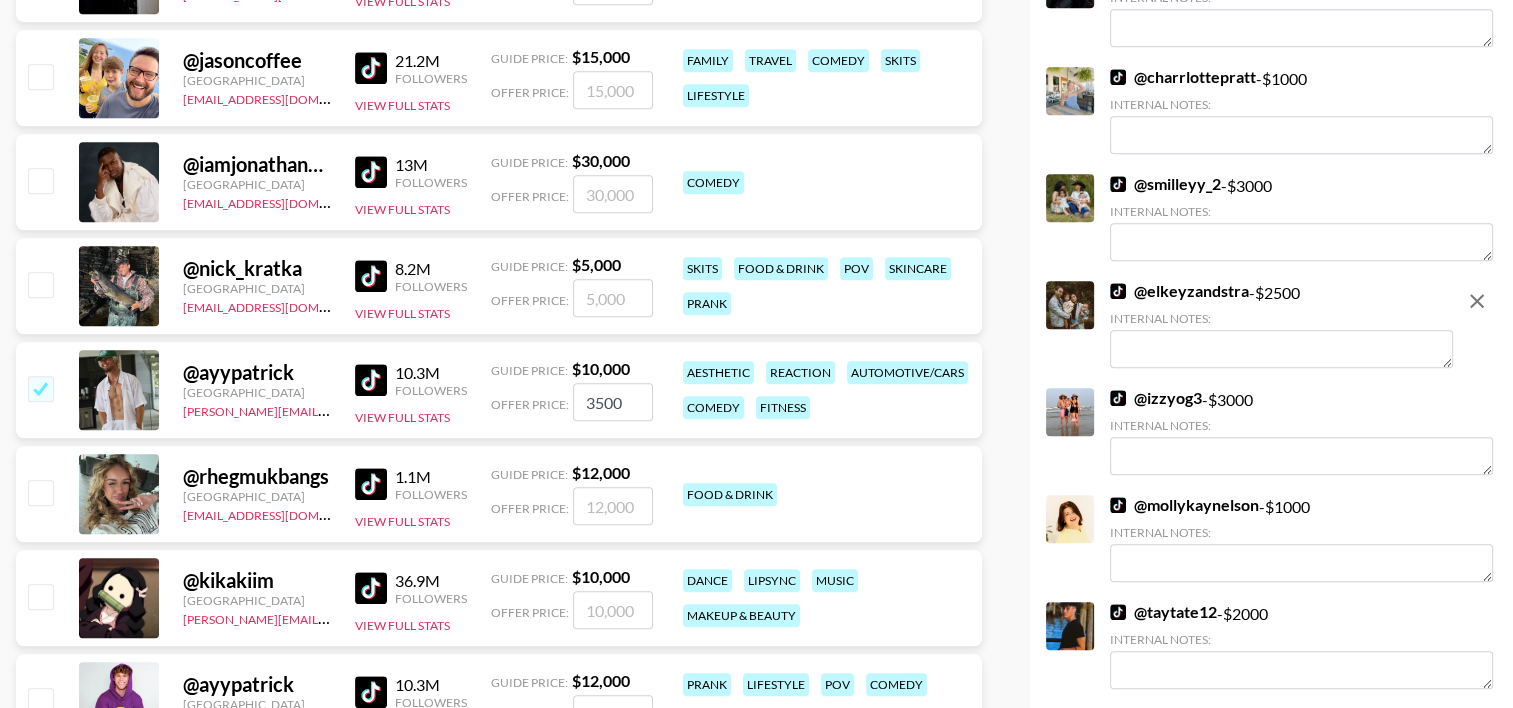 scroll, scrollTop: 1568, scrollLeft: 0, axis: vertical 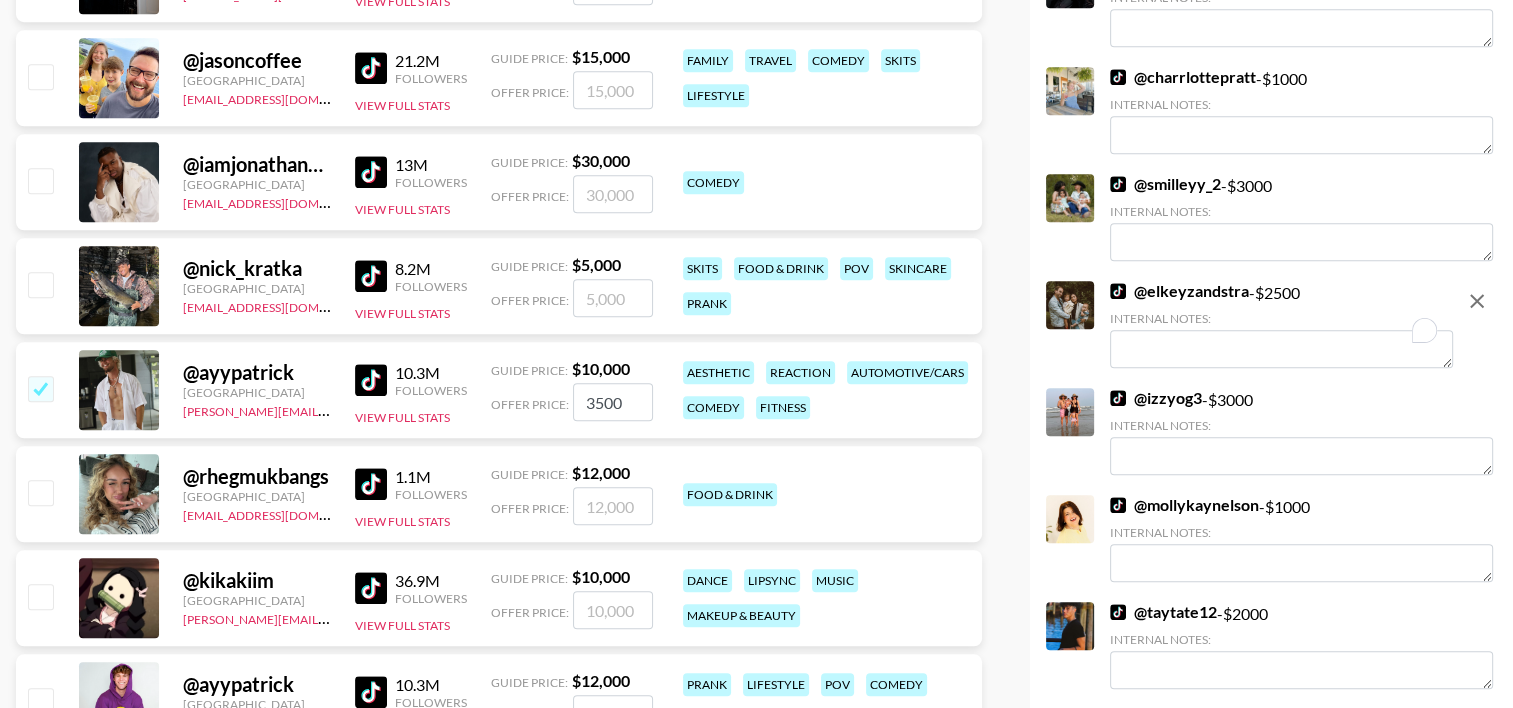 click at bounding box center (1281, 349) 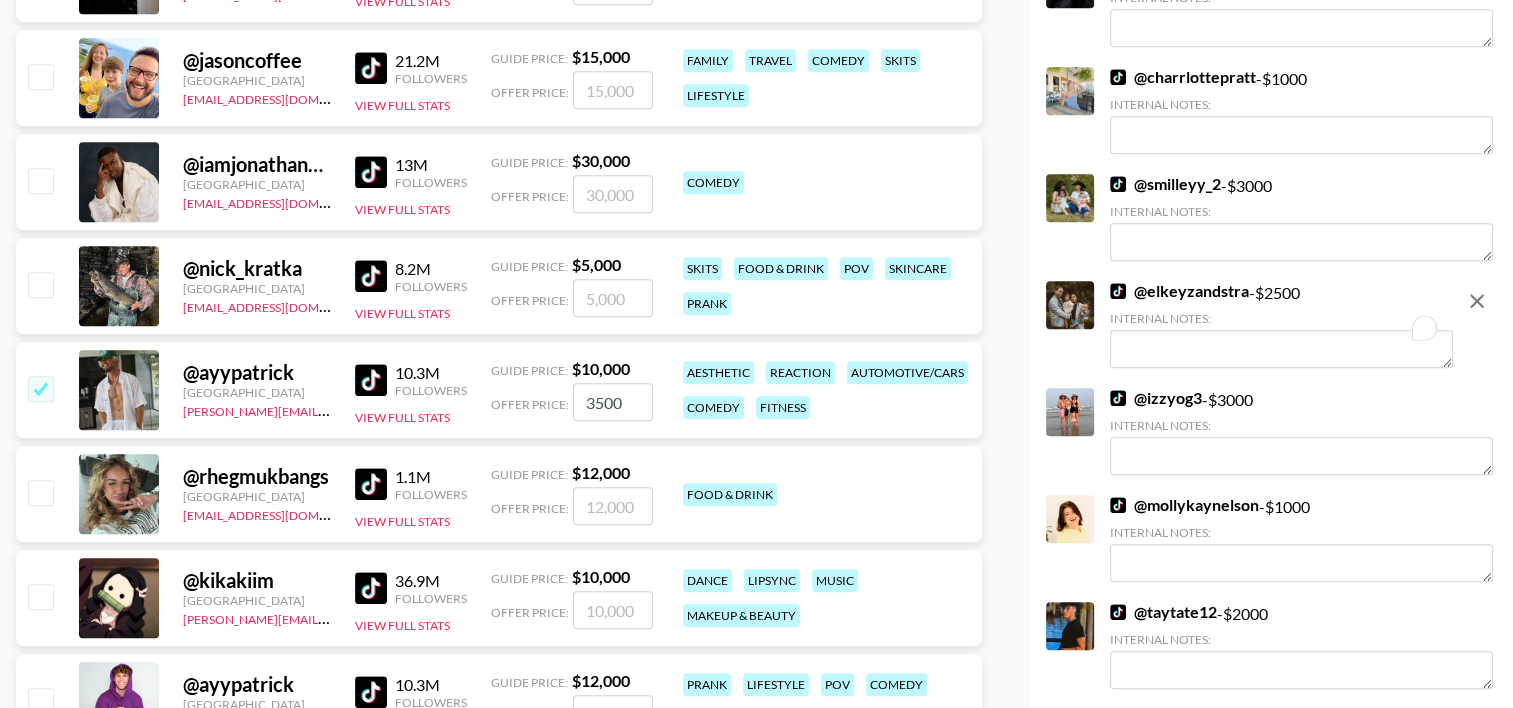 paste on "Better audience on IG" 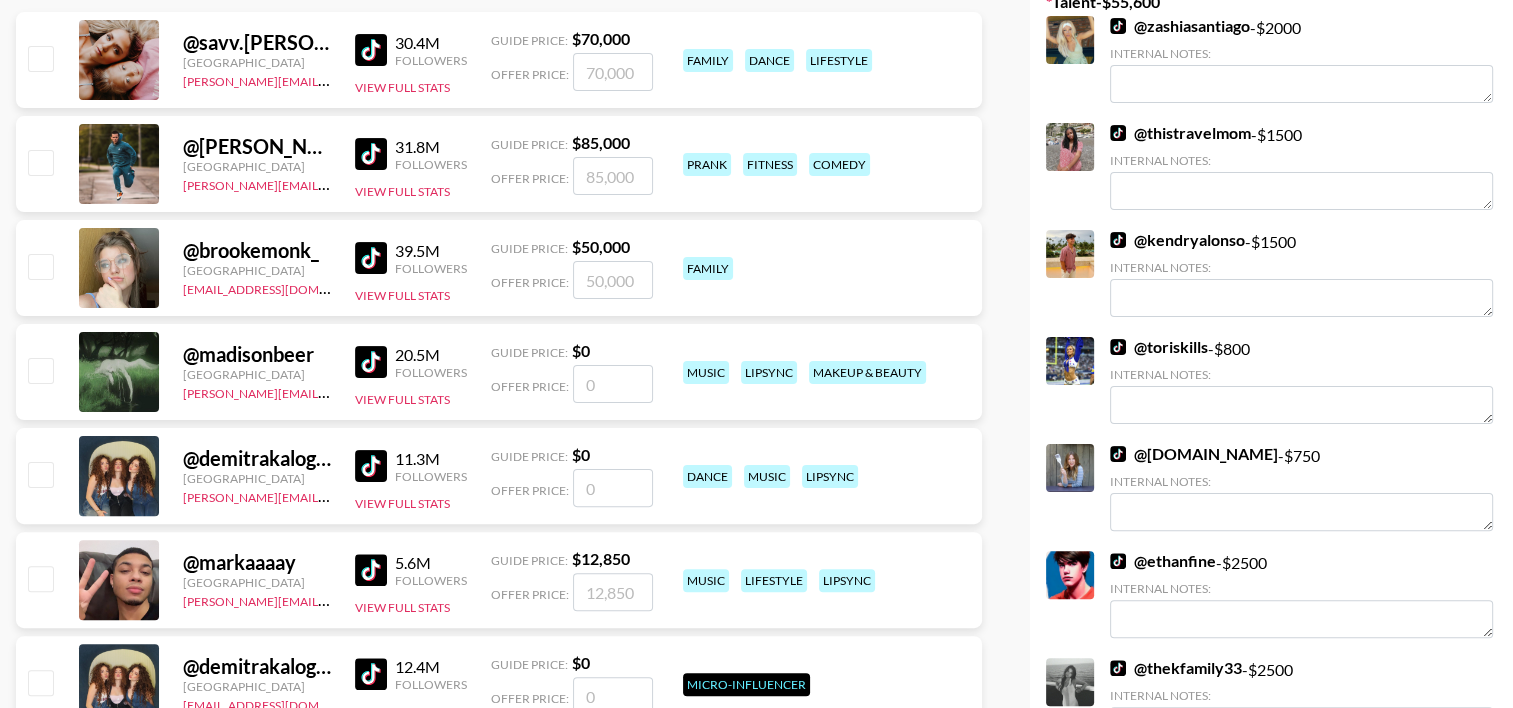 scroll, scrollTop: 0, scrollLeft: 0, axis: both 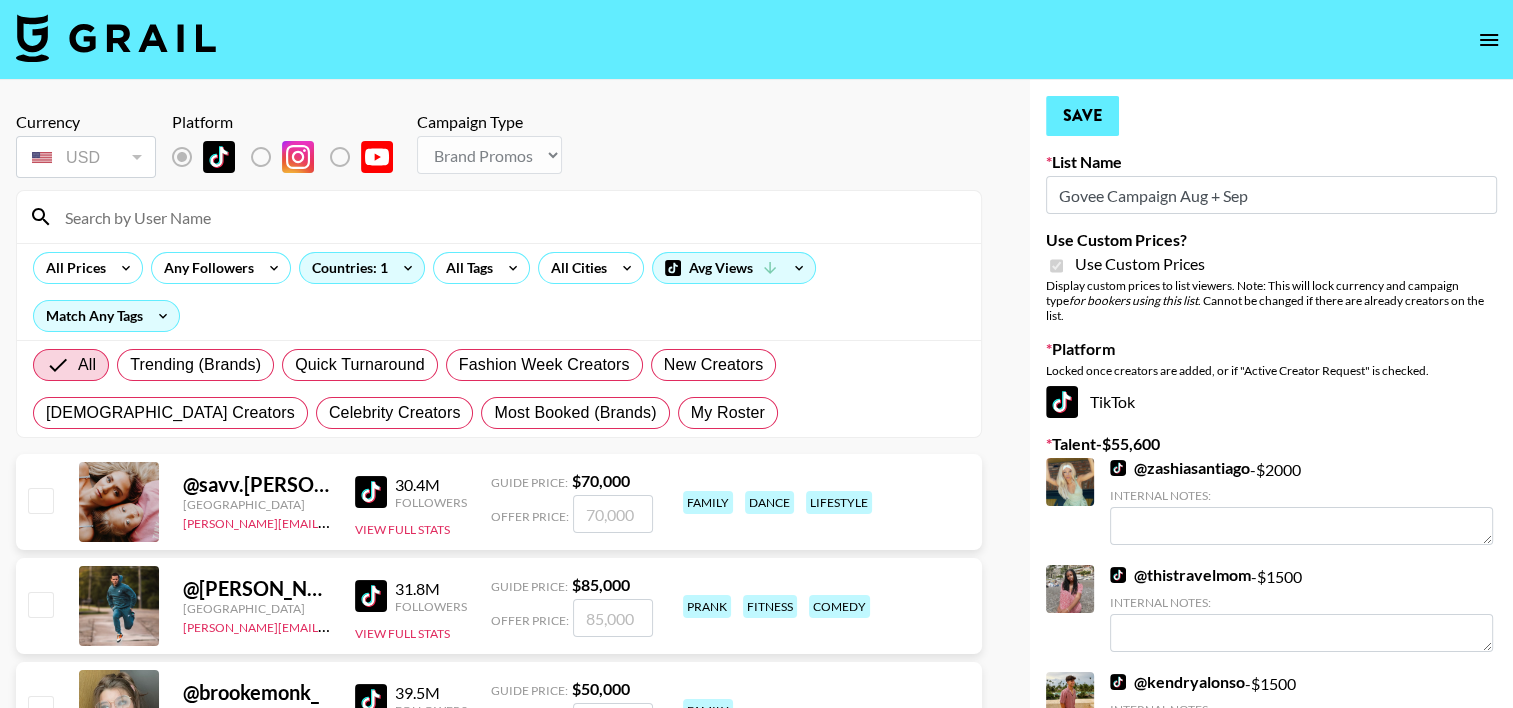 type on "Better audience on IG" 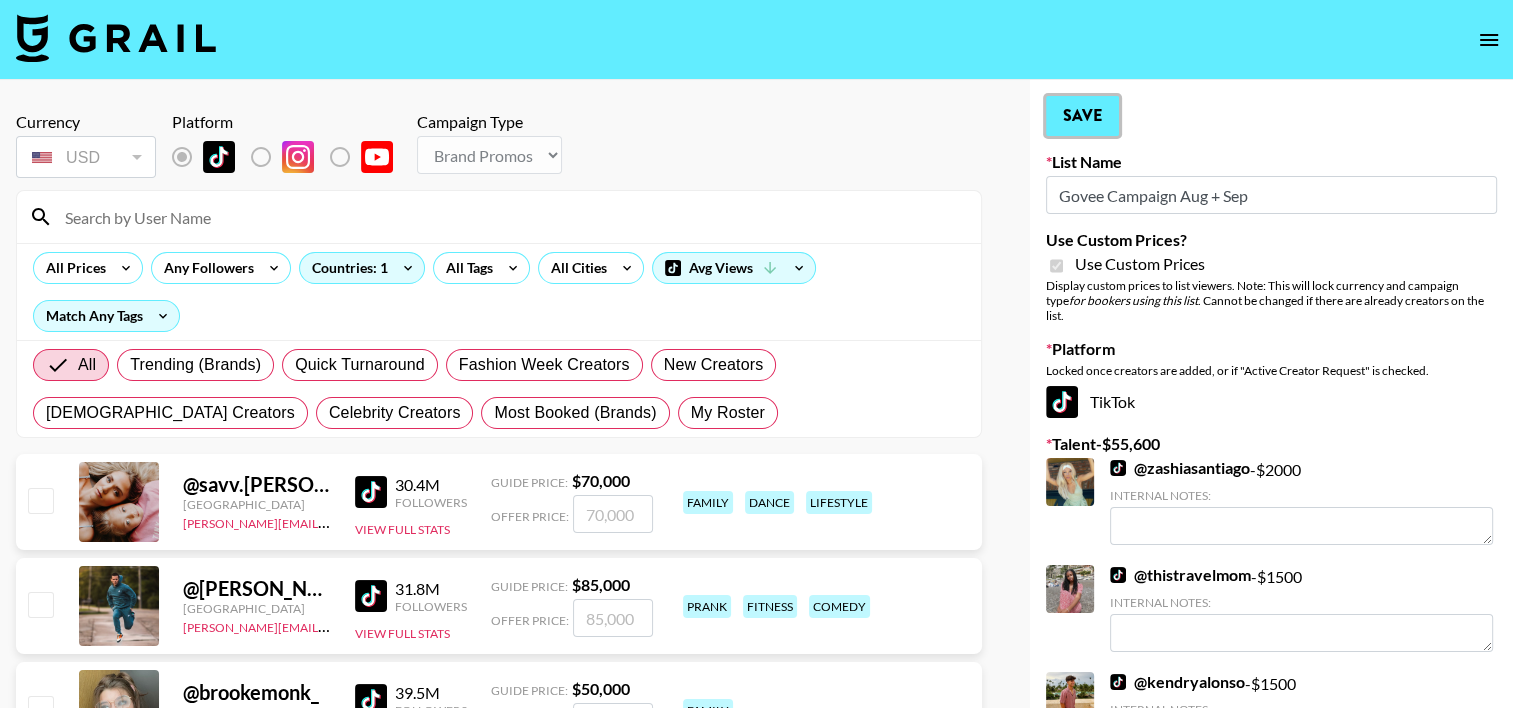 click on "Save" at bounding box center [1082, 116] 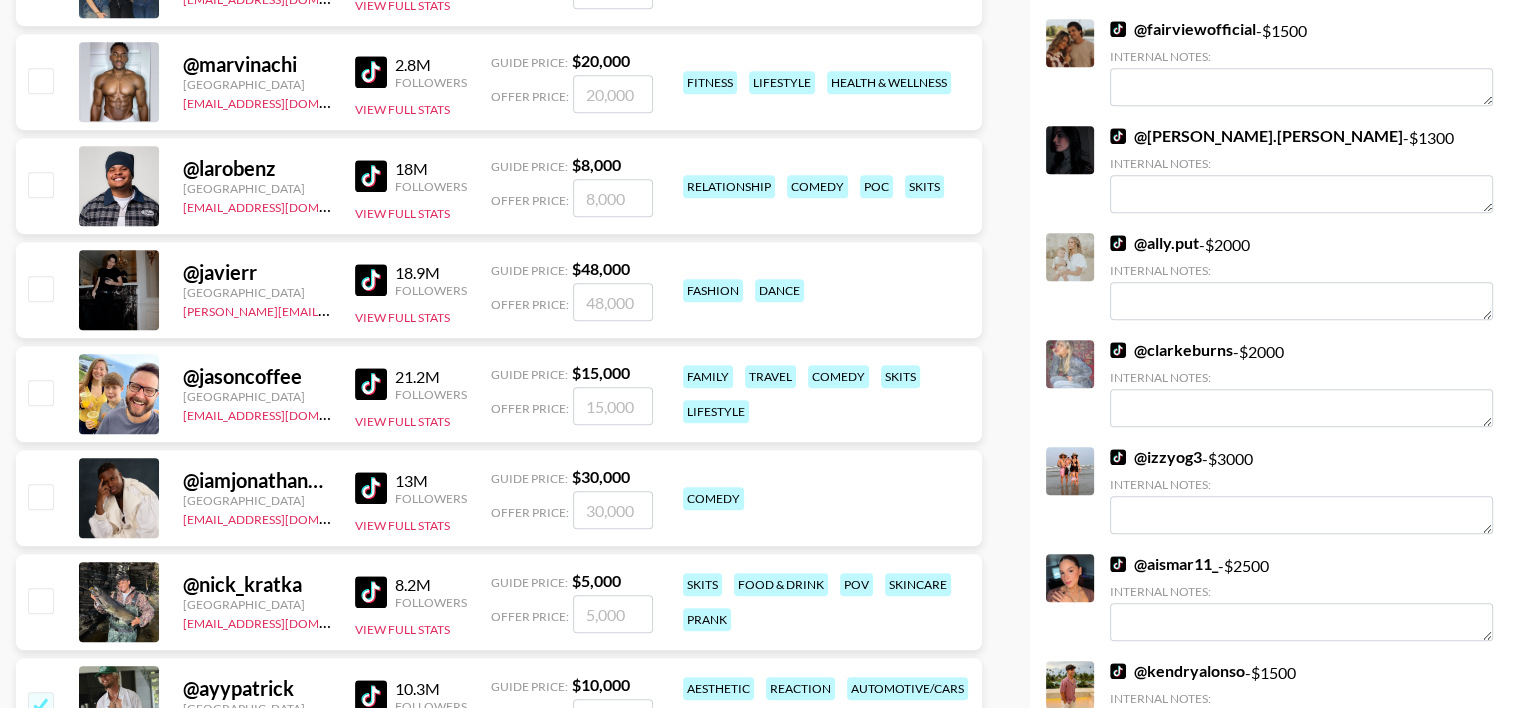 scroll, scrollTop: 1262, scrollLeft: 0, axis: vertical 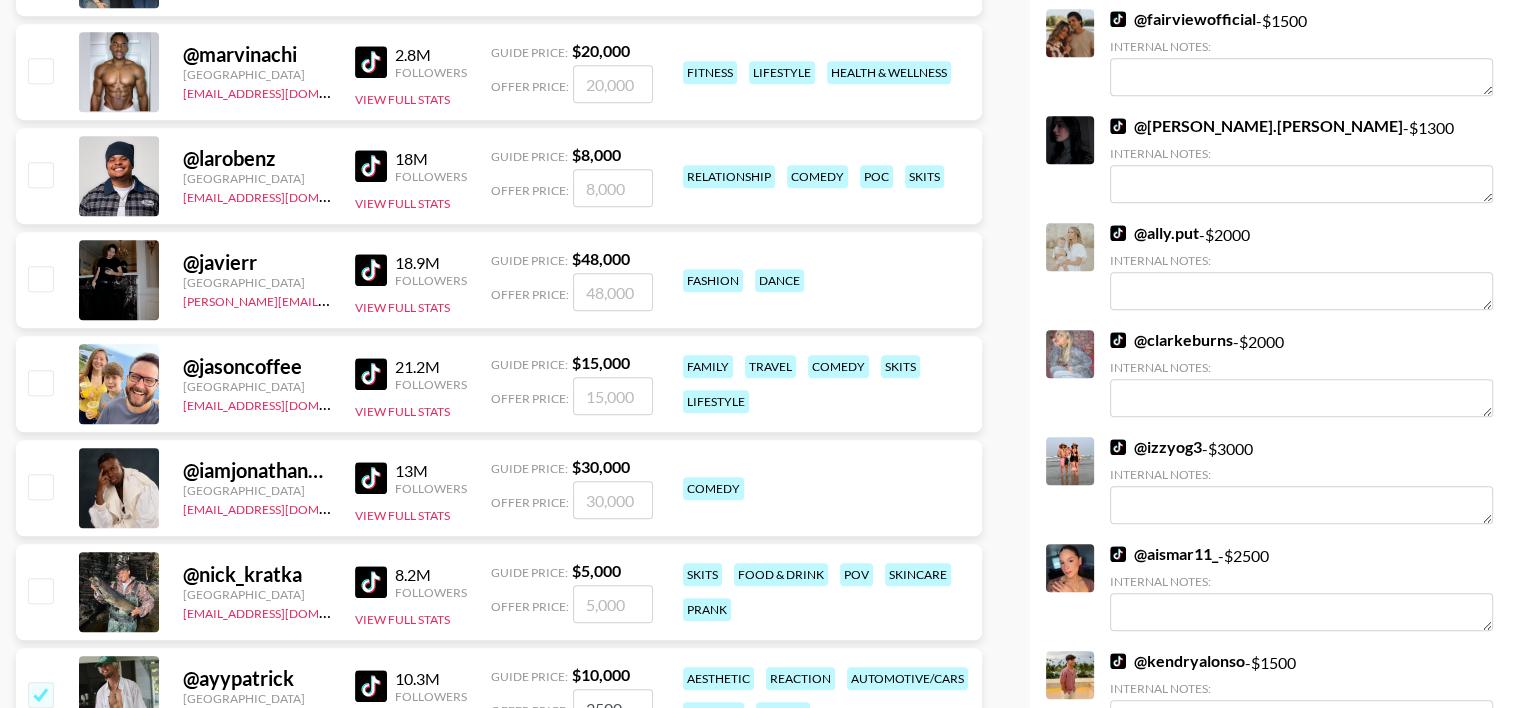 click on "@ ally.put" at bounding box center (1154, 233) 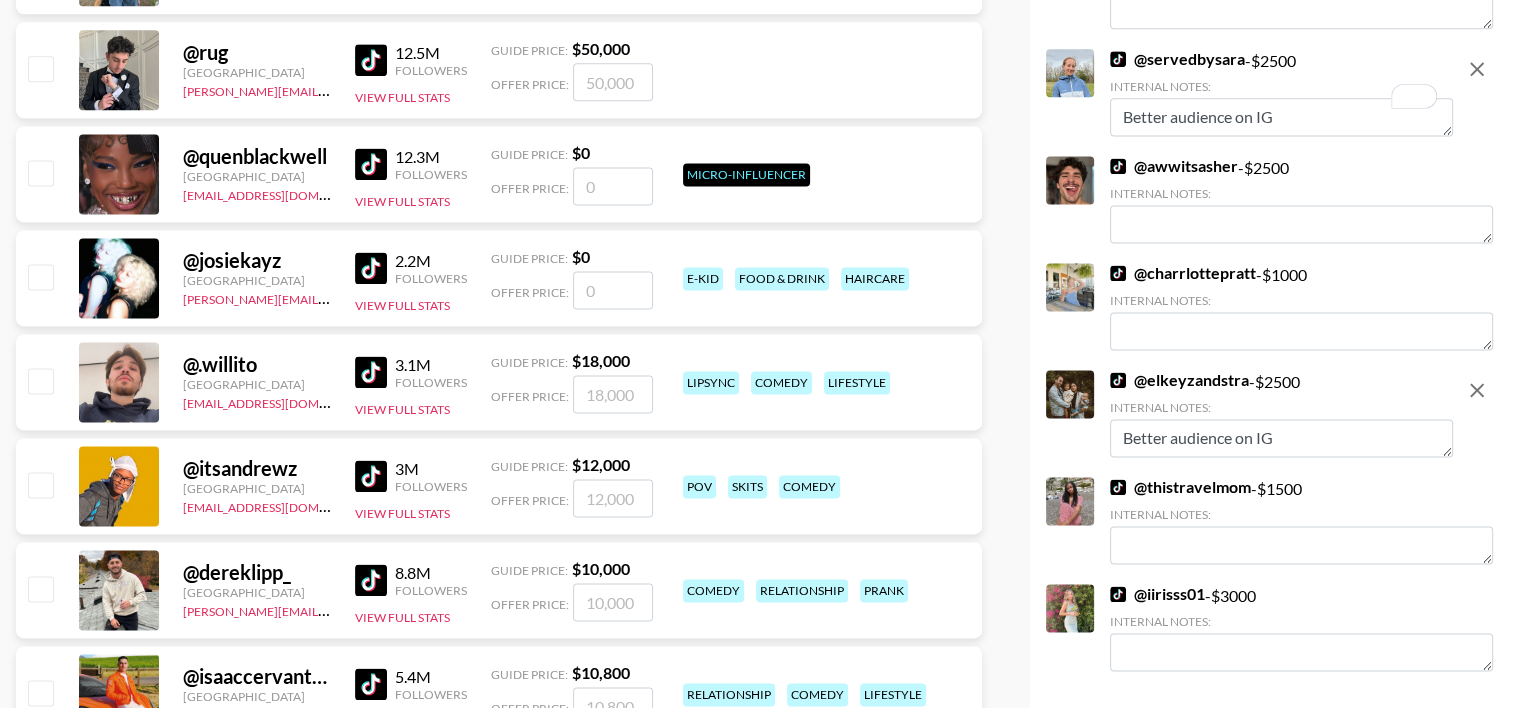 scroll, scrollTop: 2700, scrollLeft: 0, axis: vertical 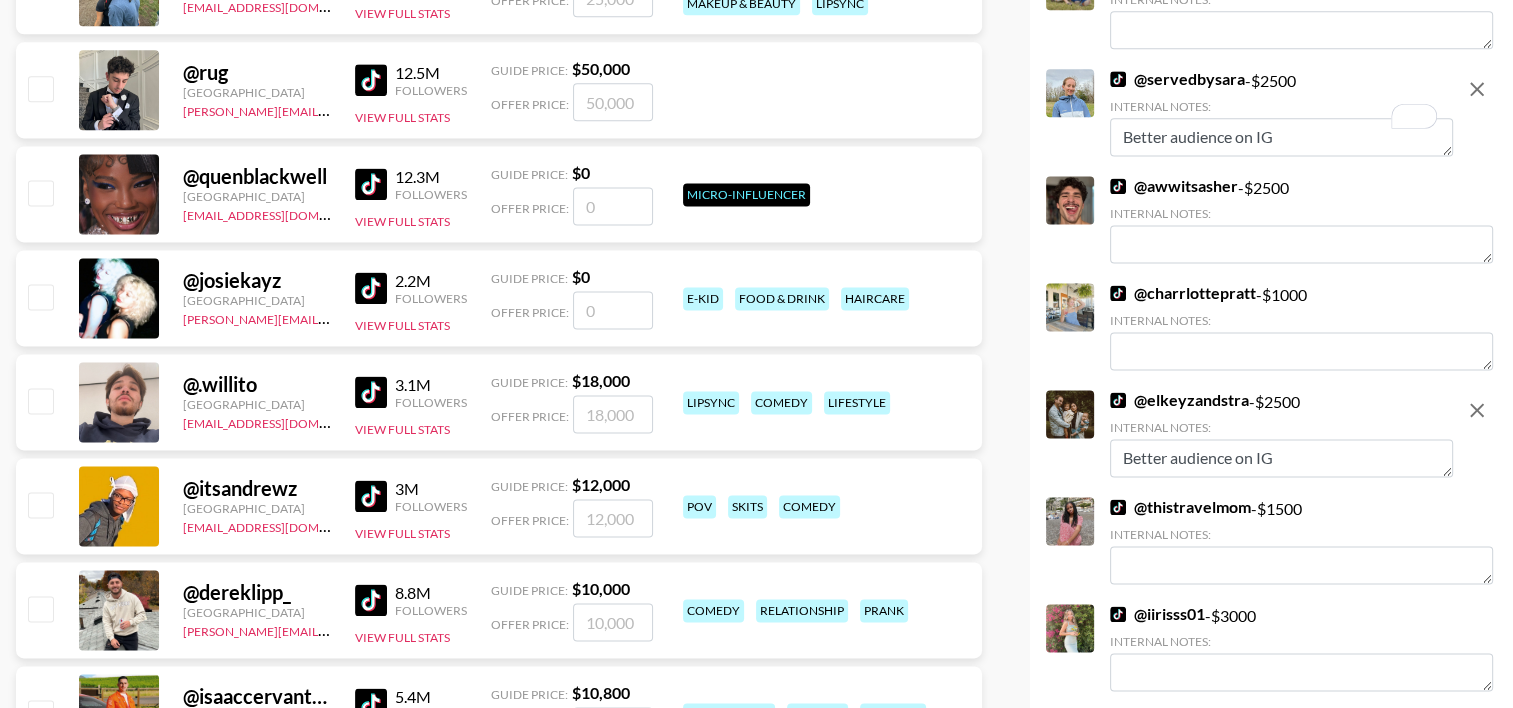 click at bounding box center (1070, 414) 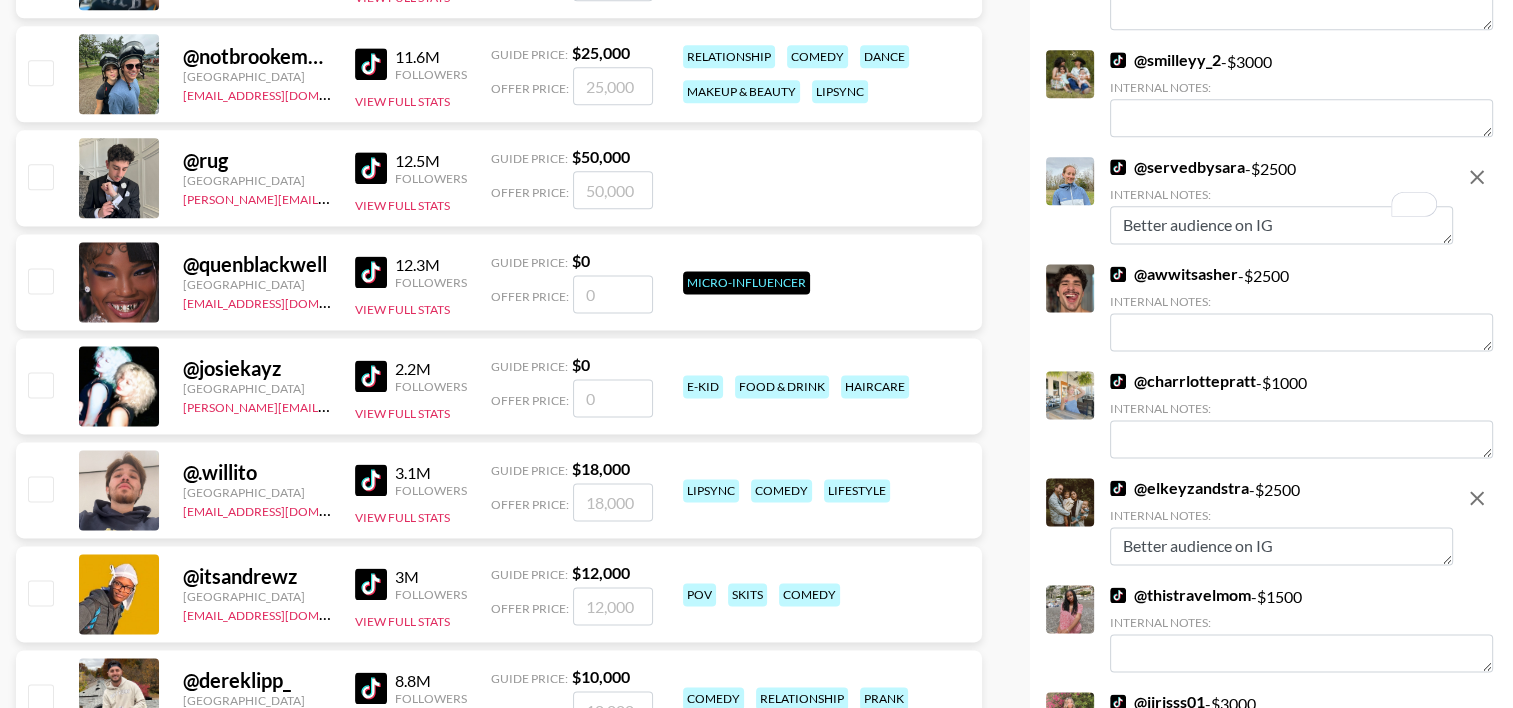 scroll, scrollTop: 2611, scrollLeft: 0, axis: vertical 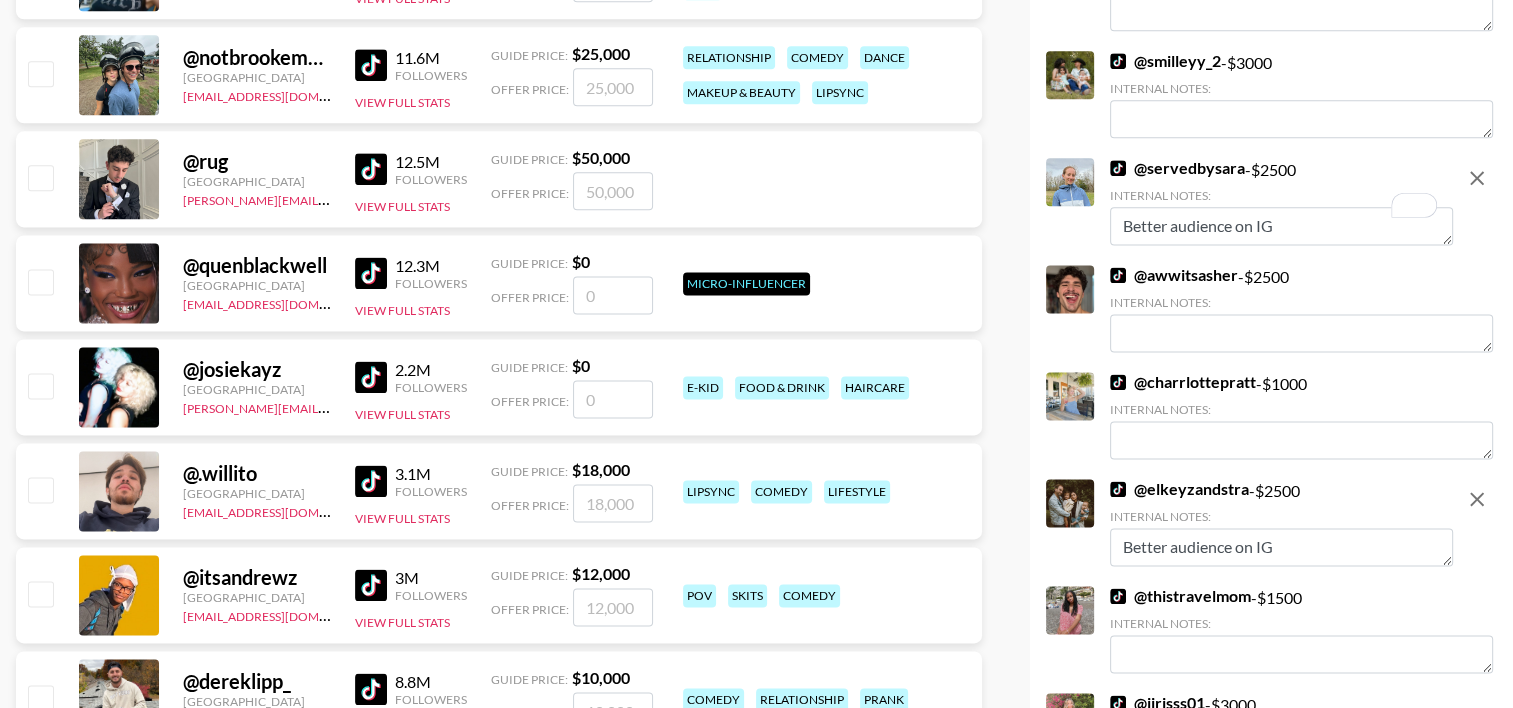 click on "@ servedbysara" at bounding box center (1177, 168) 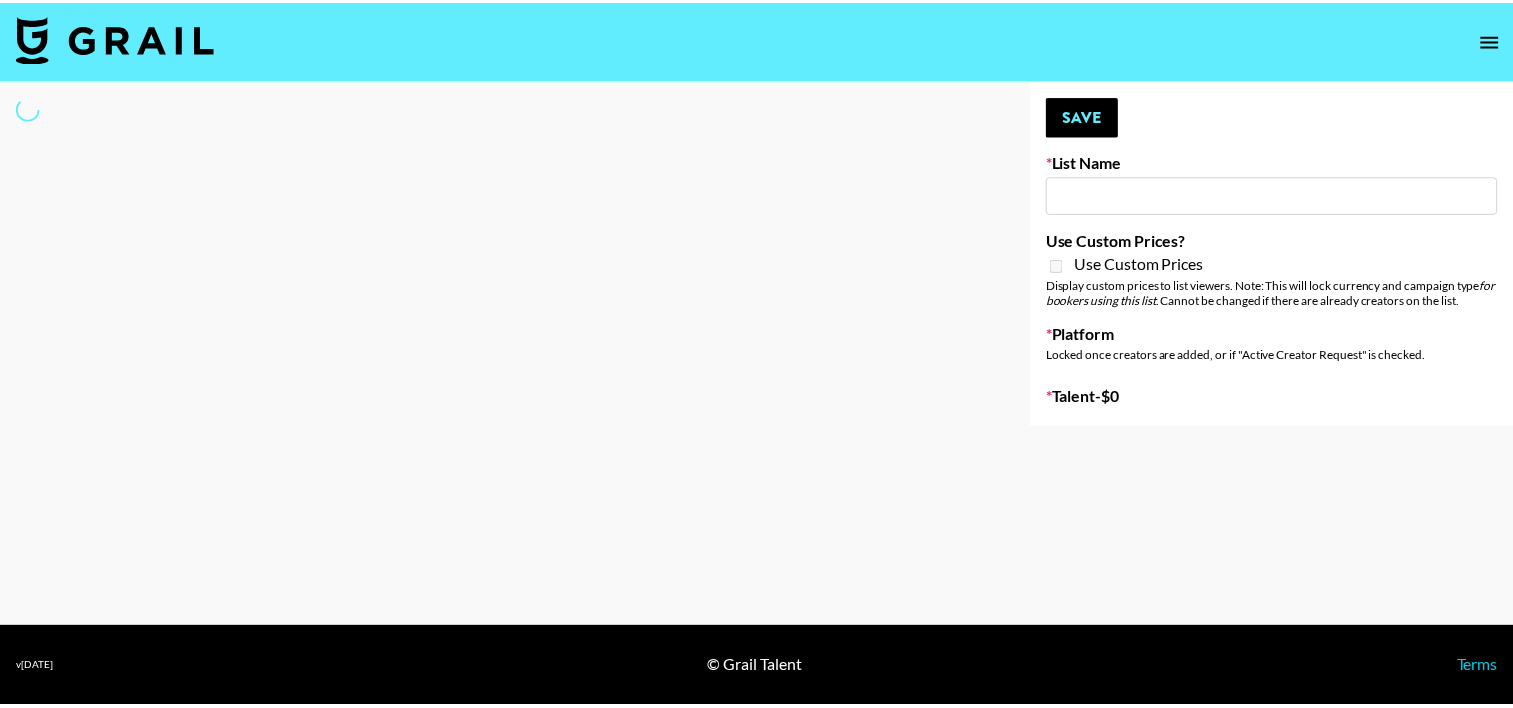 scroll, scrollTop: 0, scrollLeft: 0, axis: both 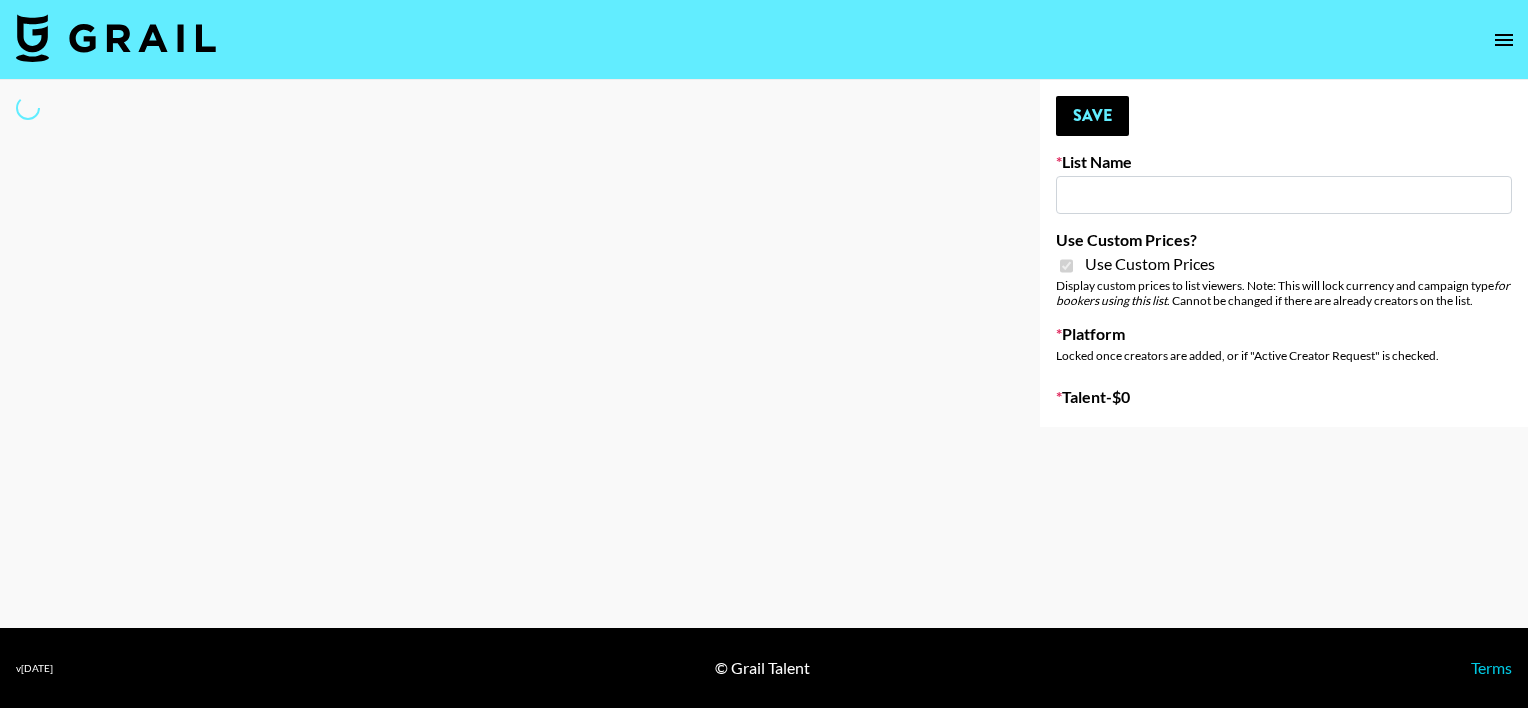 type on "Food Brand ([DATE])" 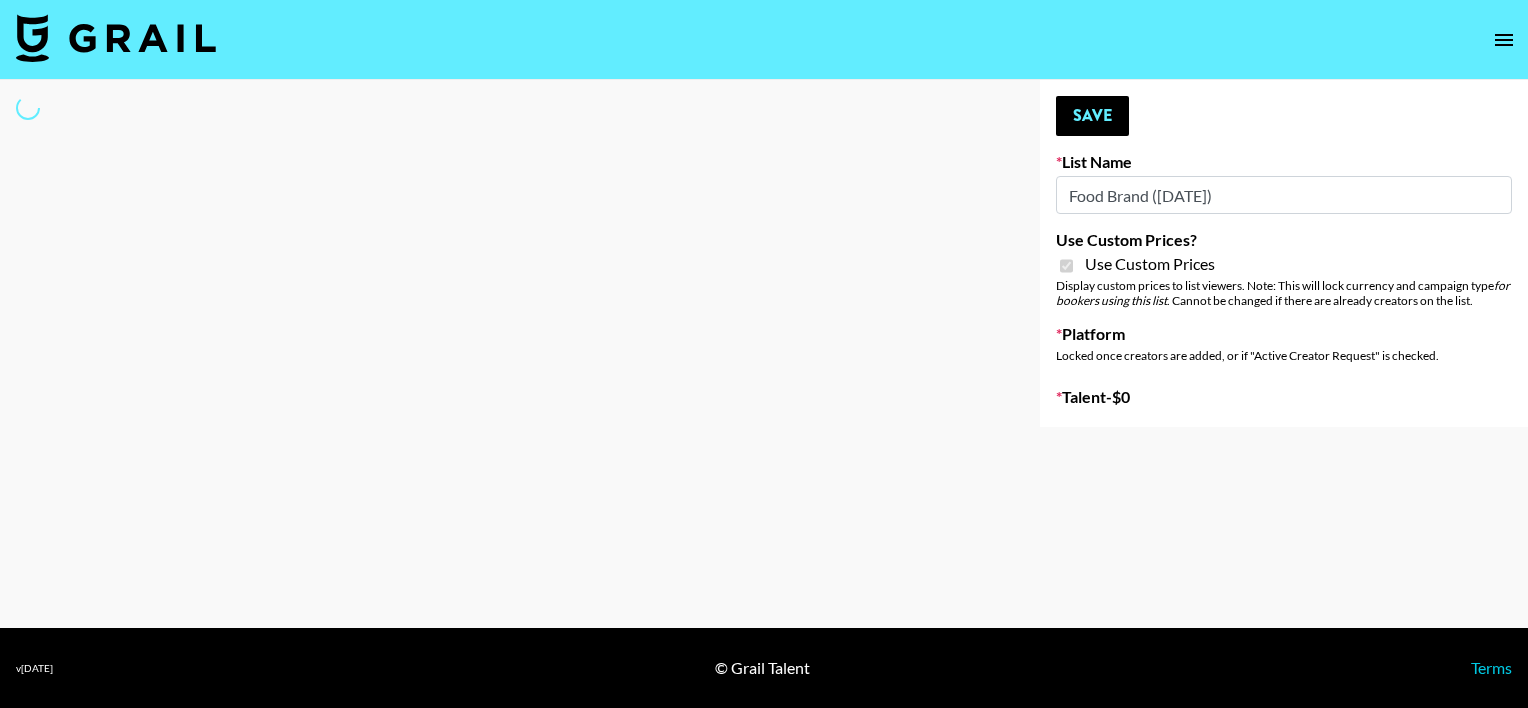 select on "Brand" 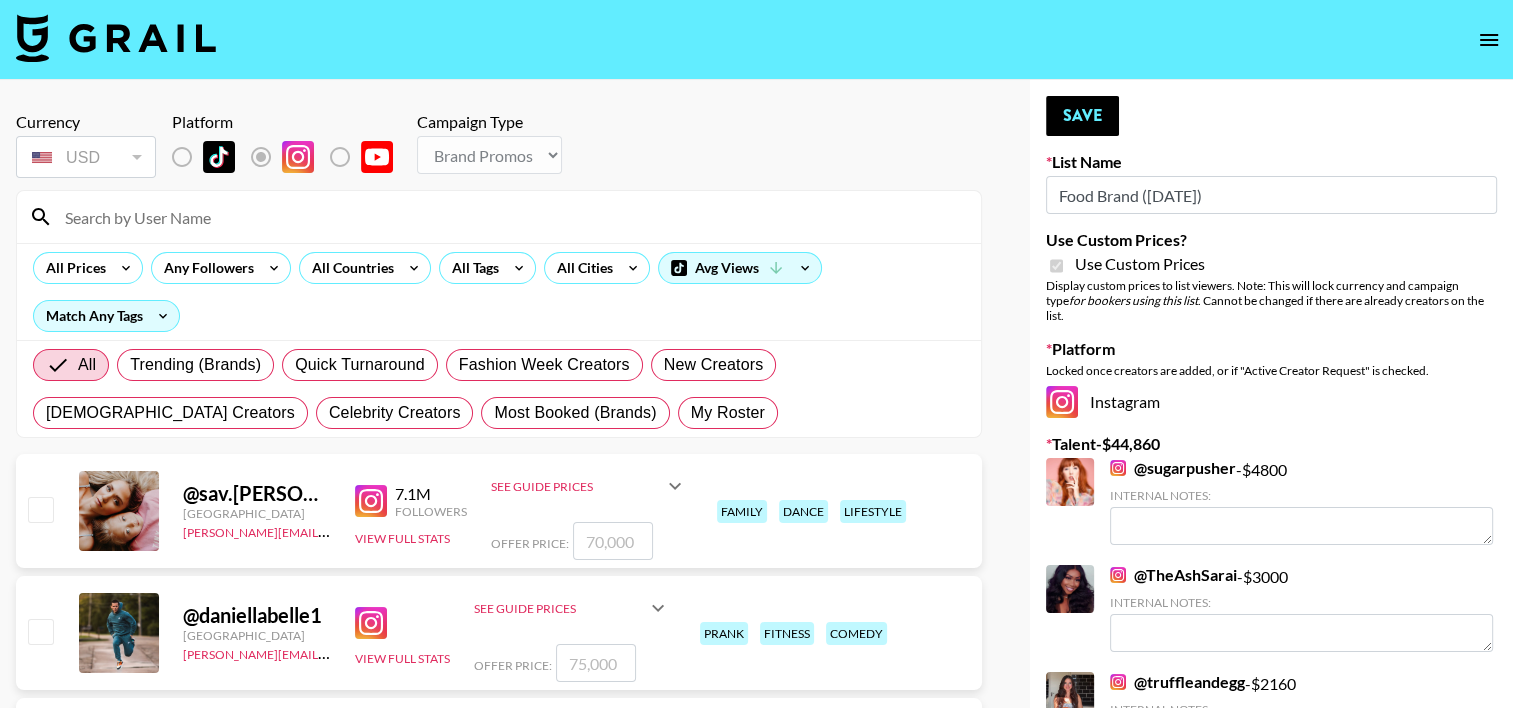 click at bounding box center (511, 217) 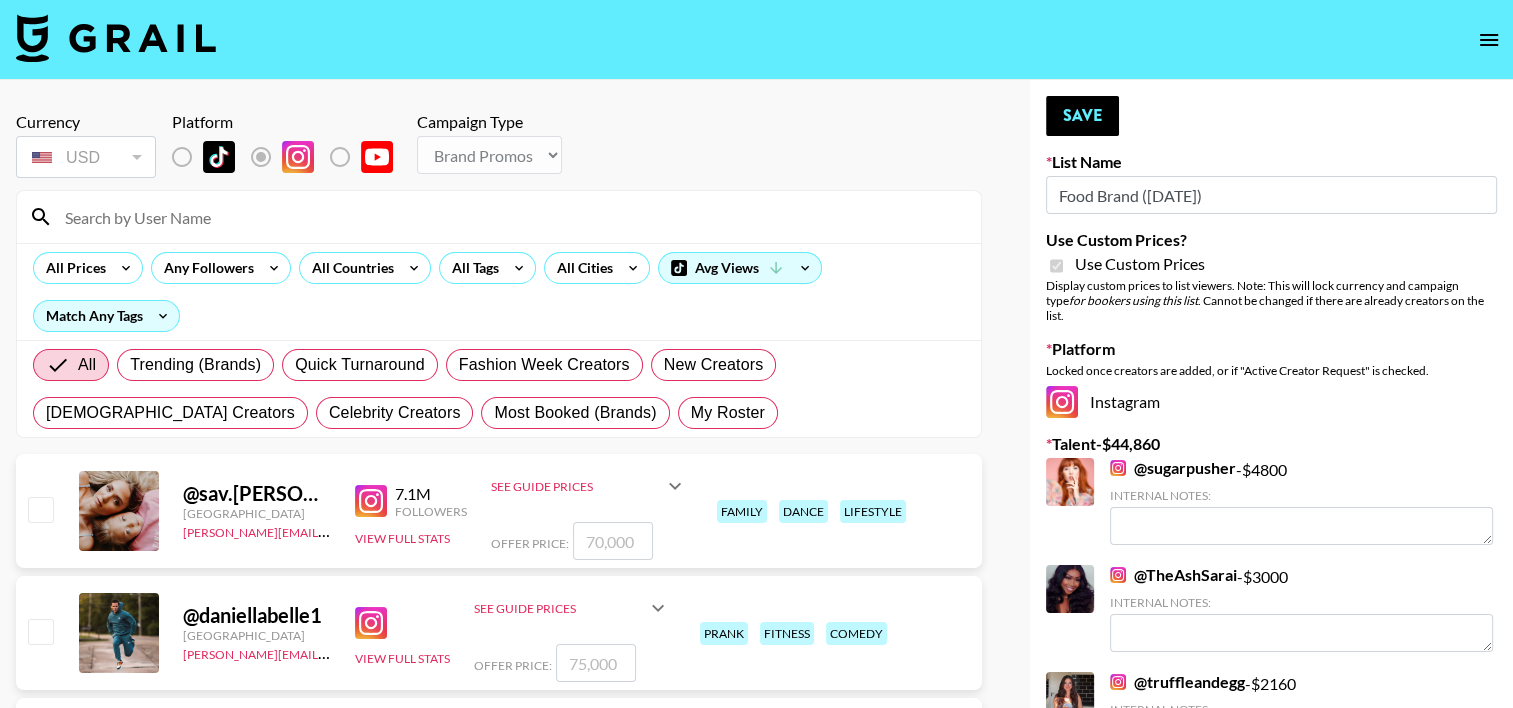 type on "[PERSON_NAME]" 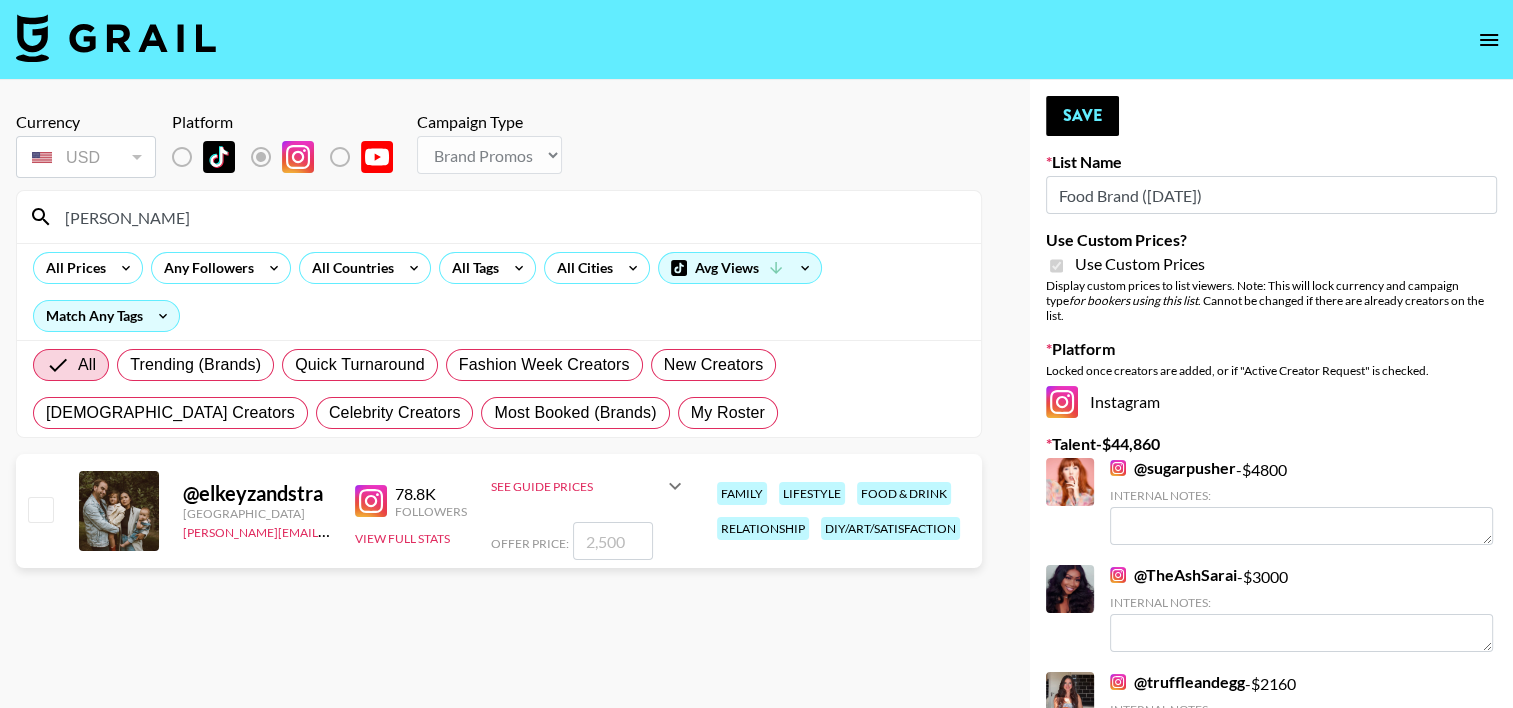 click at bounding box center [40, 509] 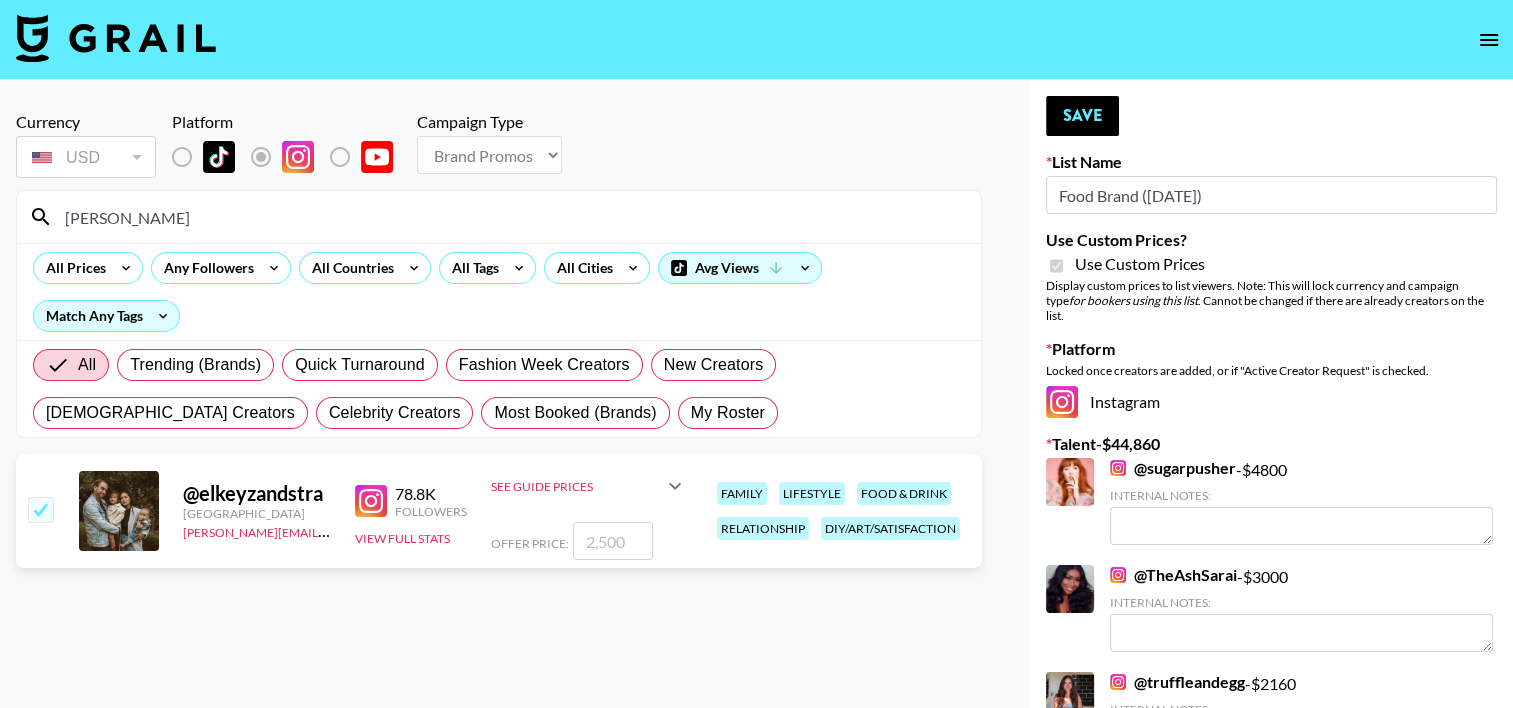 checkbox on "true" 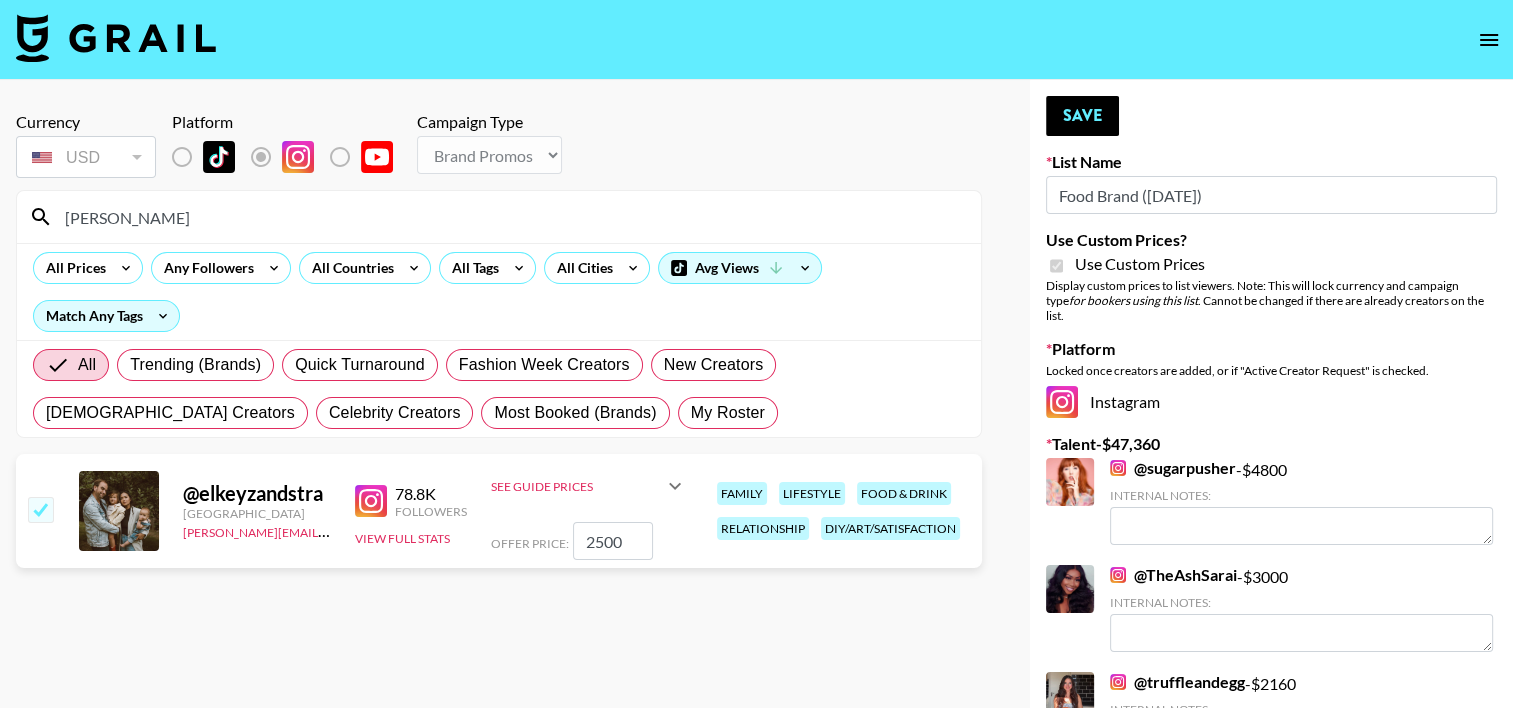 click on "2500" at bounding box center [613, 541] 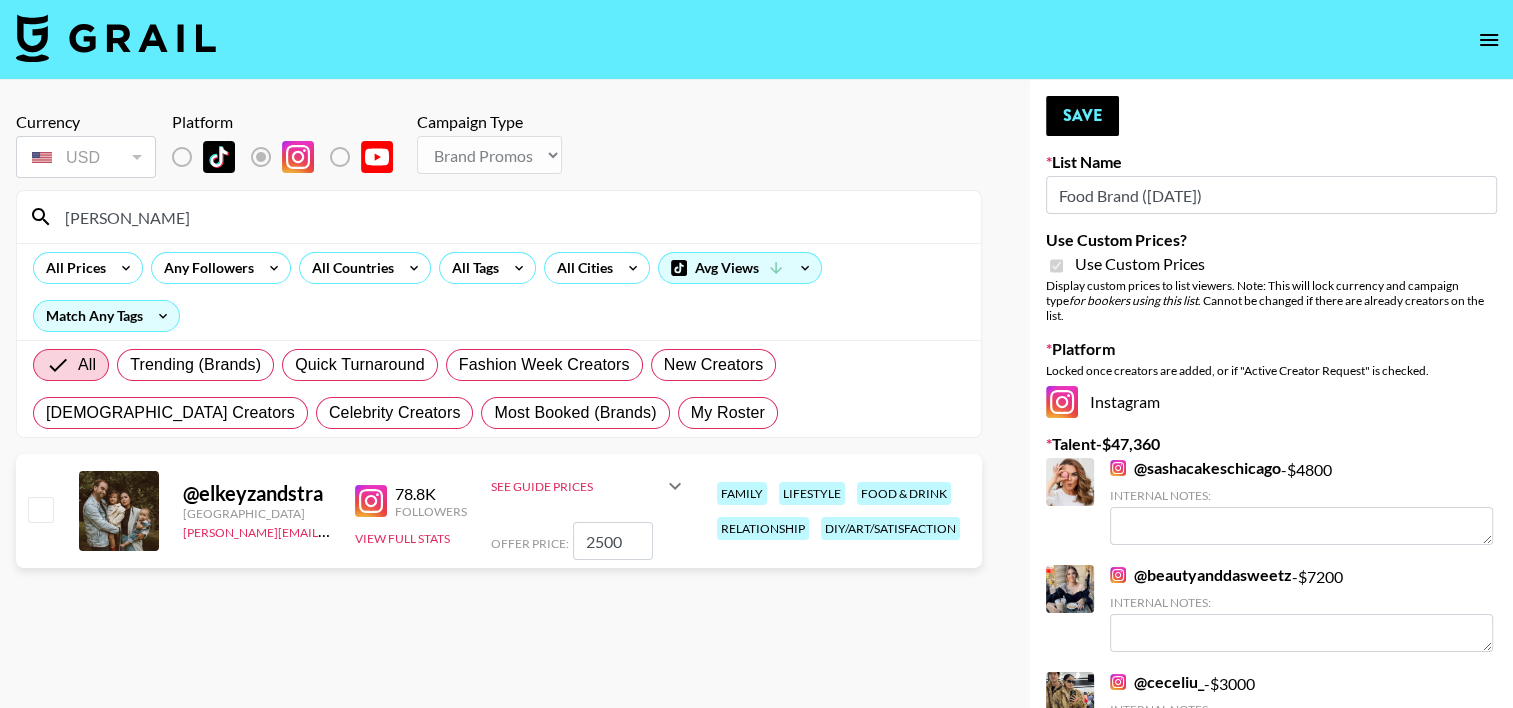 checkbox on "true" 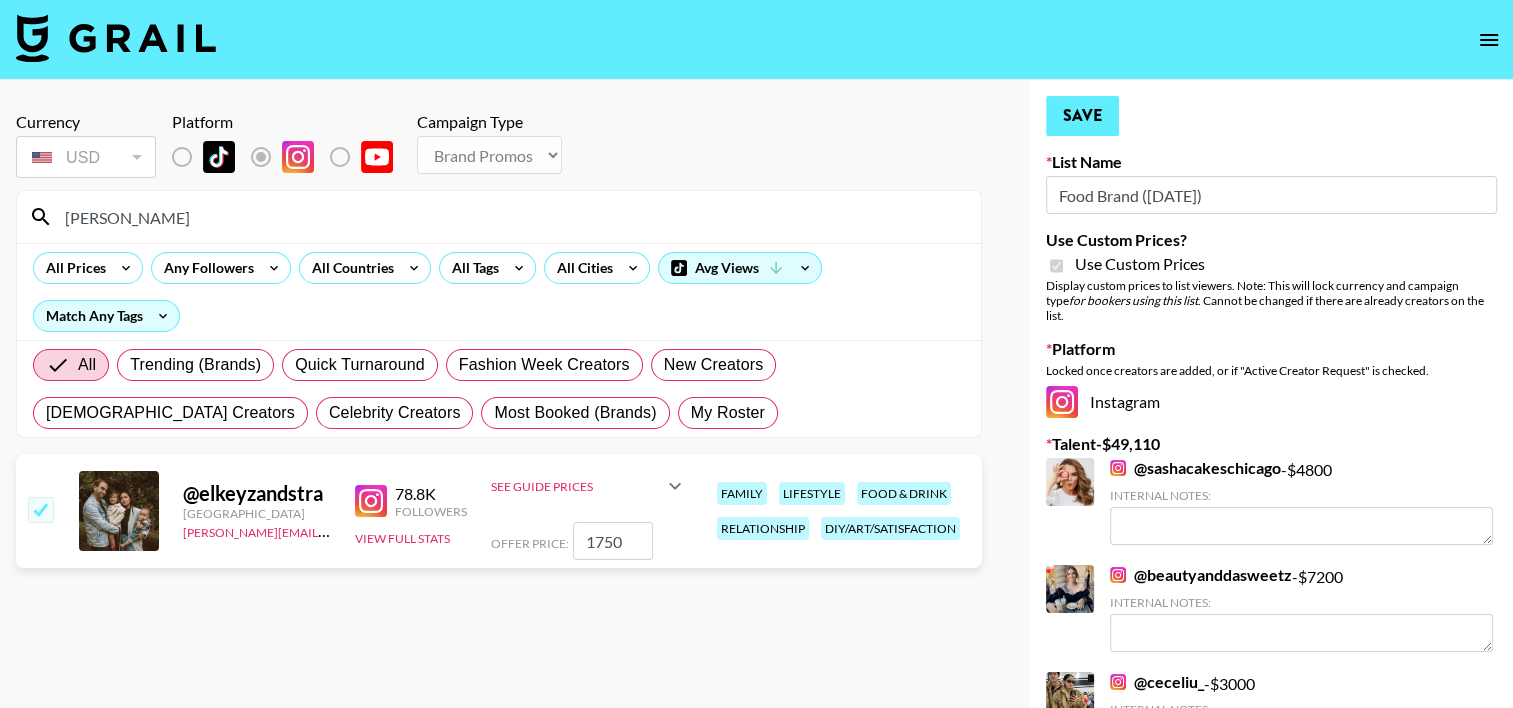 type on "1750" 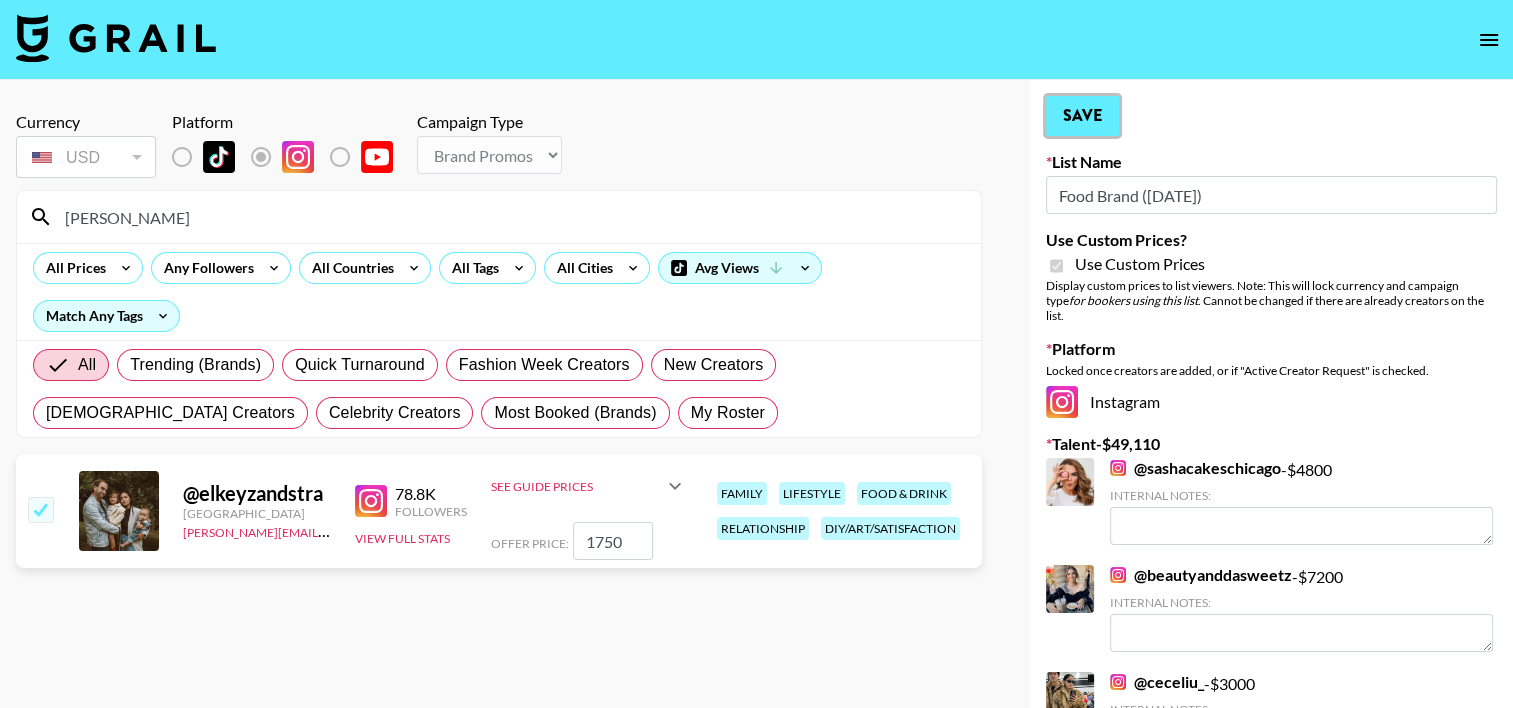 click on "Save" at bounding box center [1082, 116] 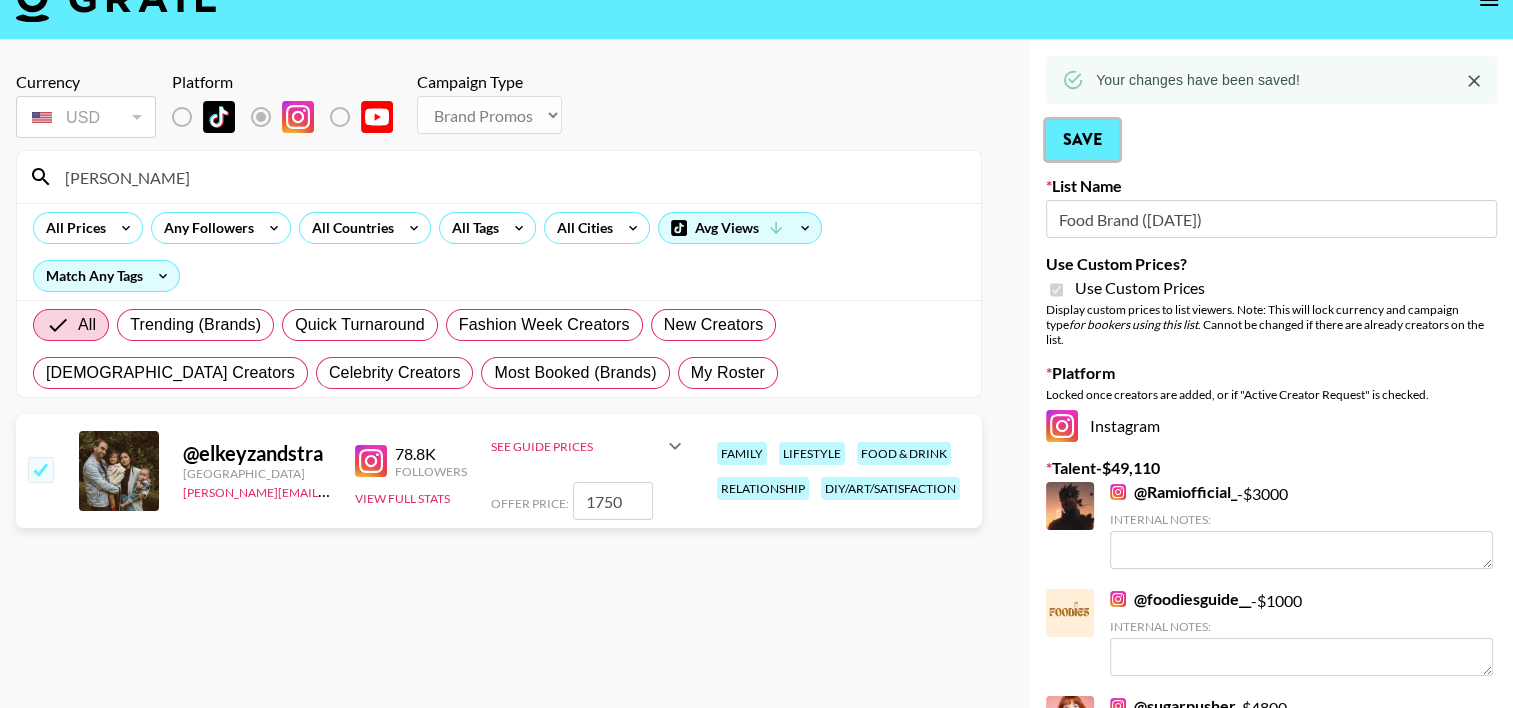 scroll, scrollTop: 42, scrollLeft: 0, axis: vertical 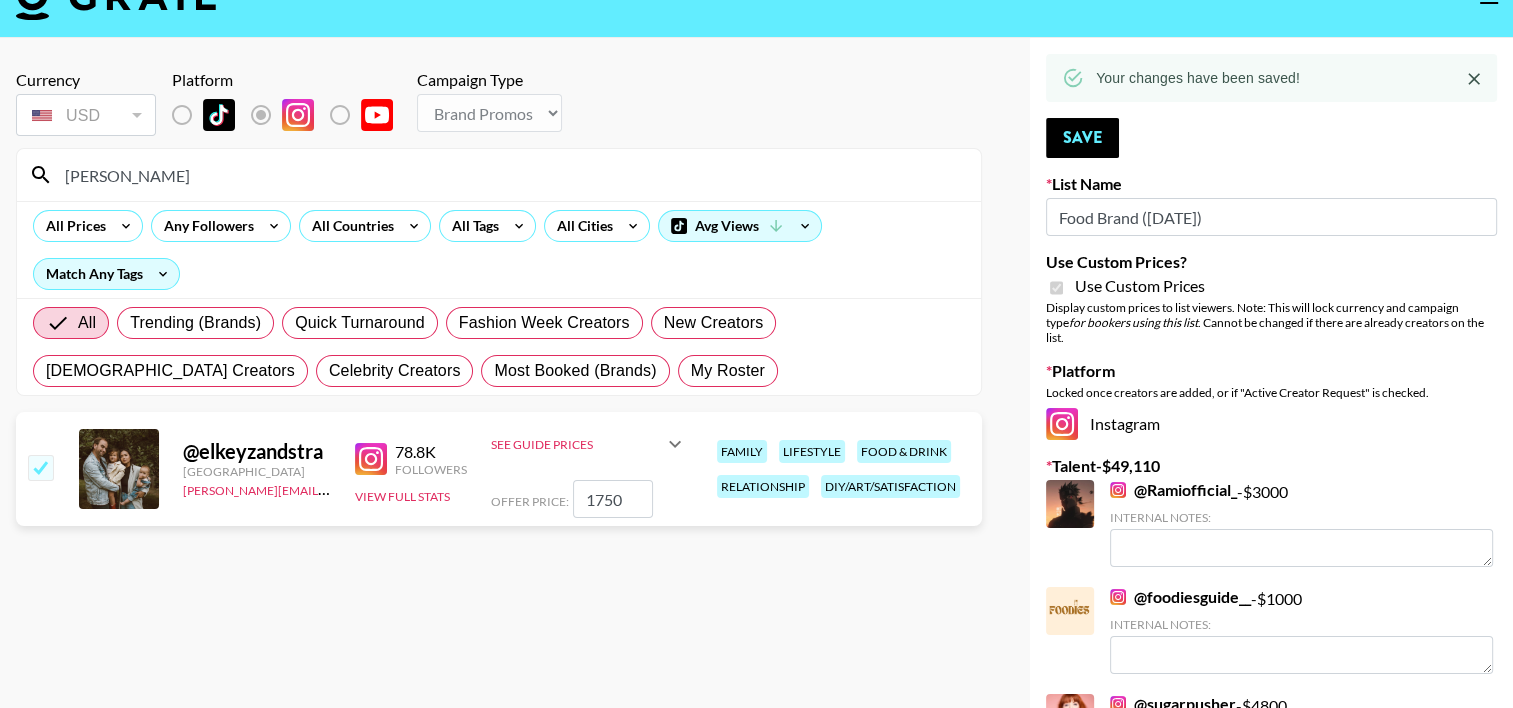 click on "[PERSON_NAME]" at bounding box center [511, 175] 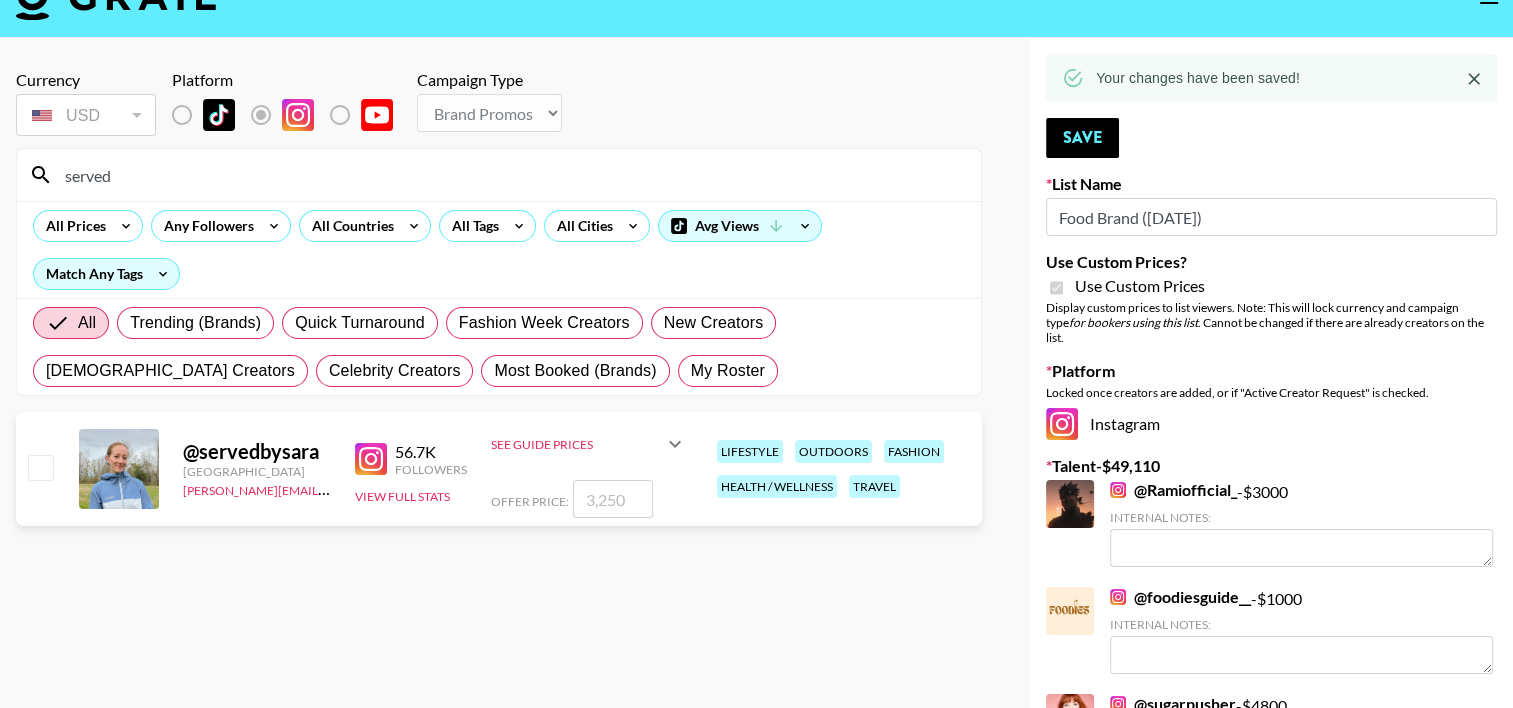 type on "served" 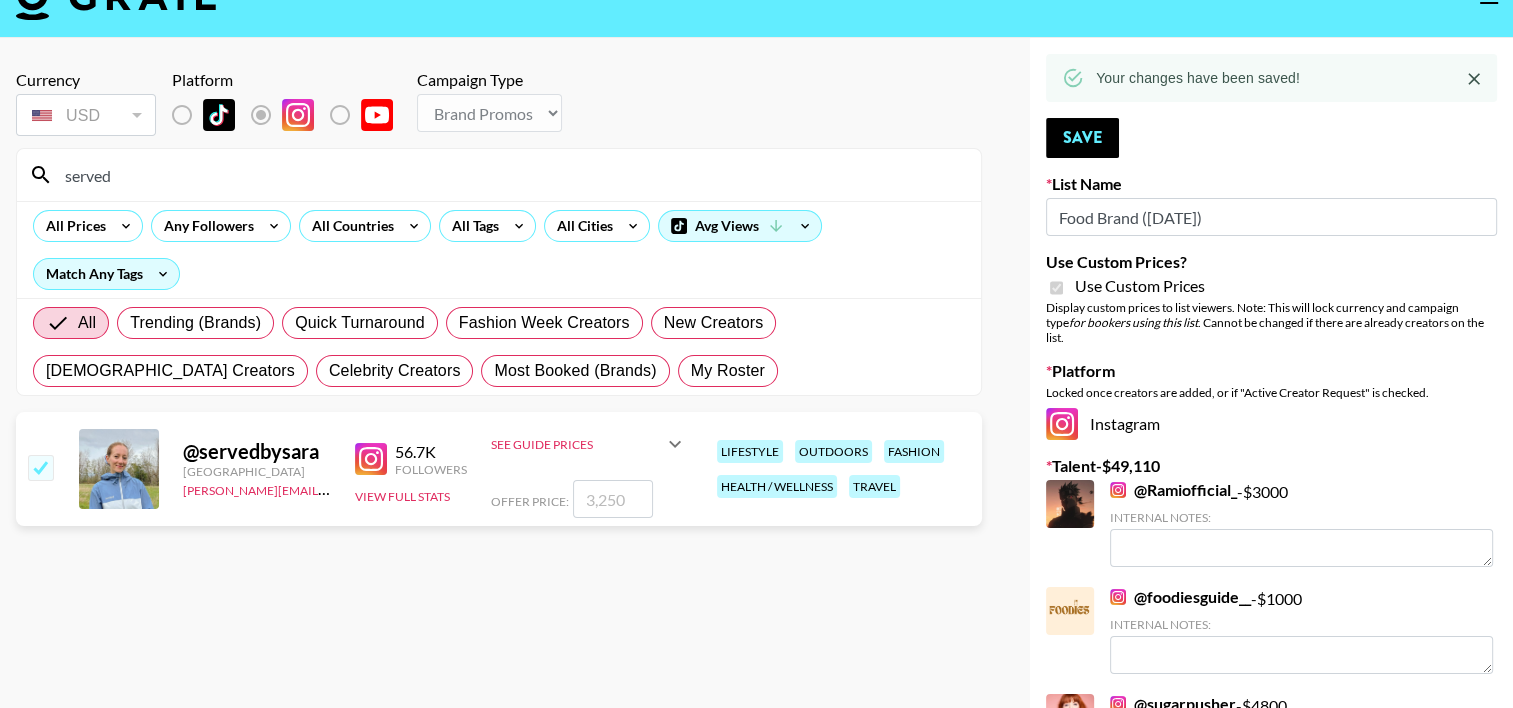 checkbox on "true" 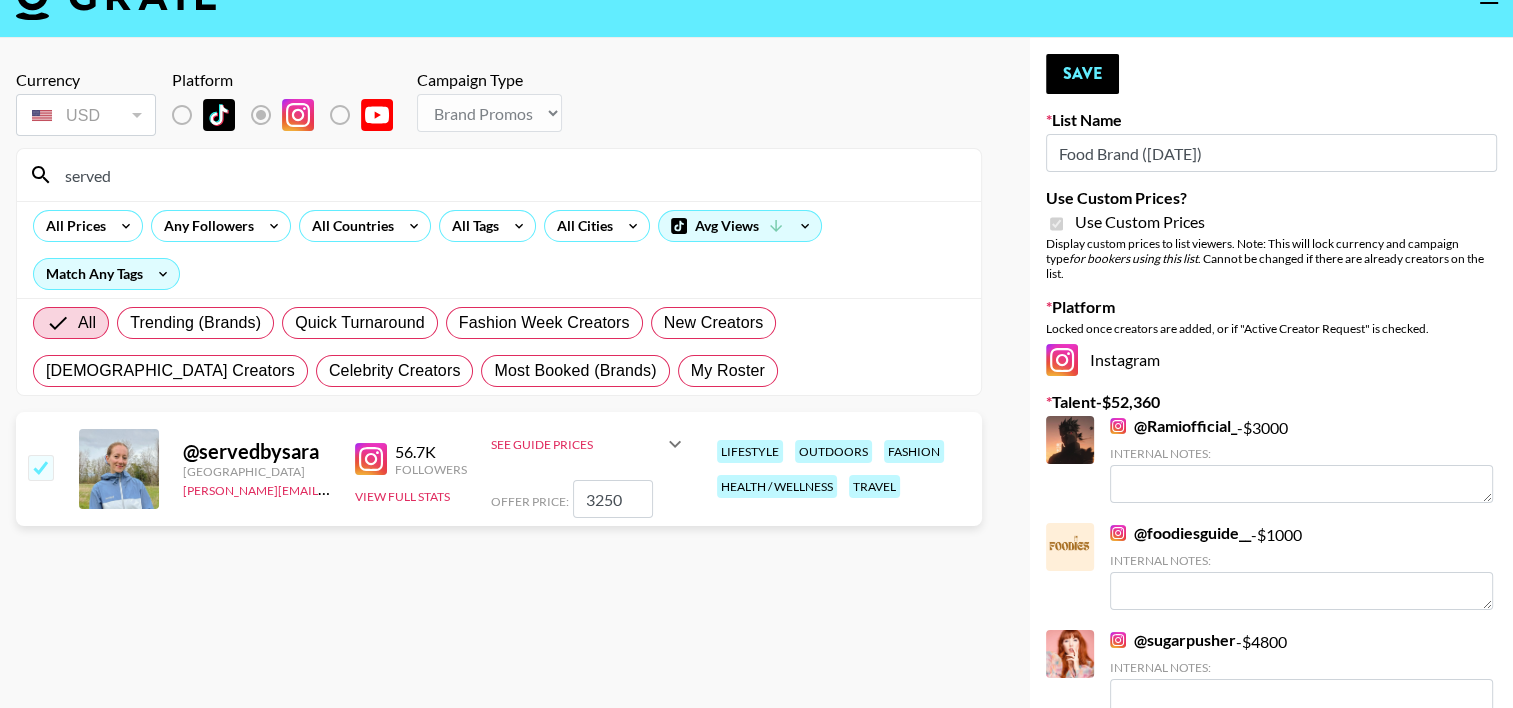 click on "3250" at bounding box center [613, 499] 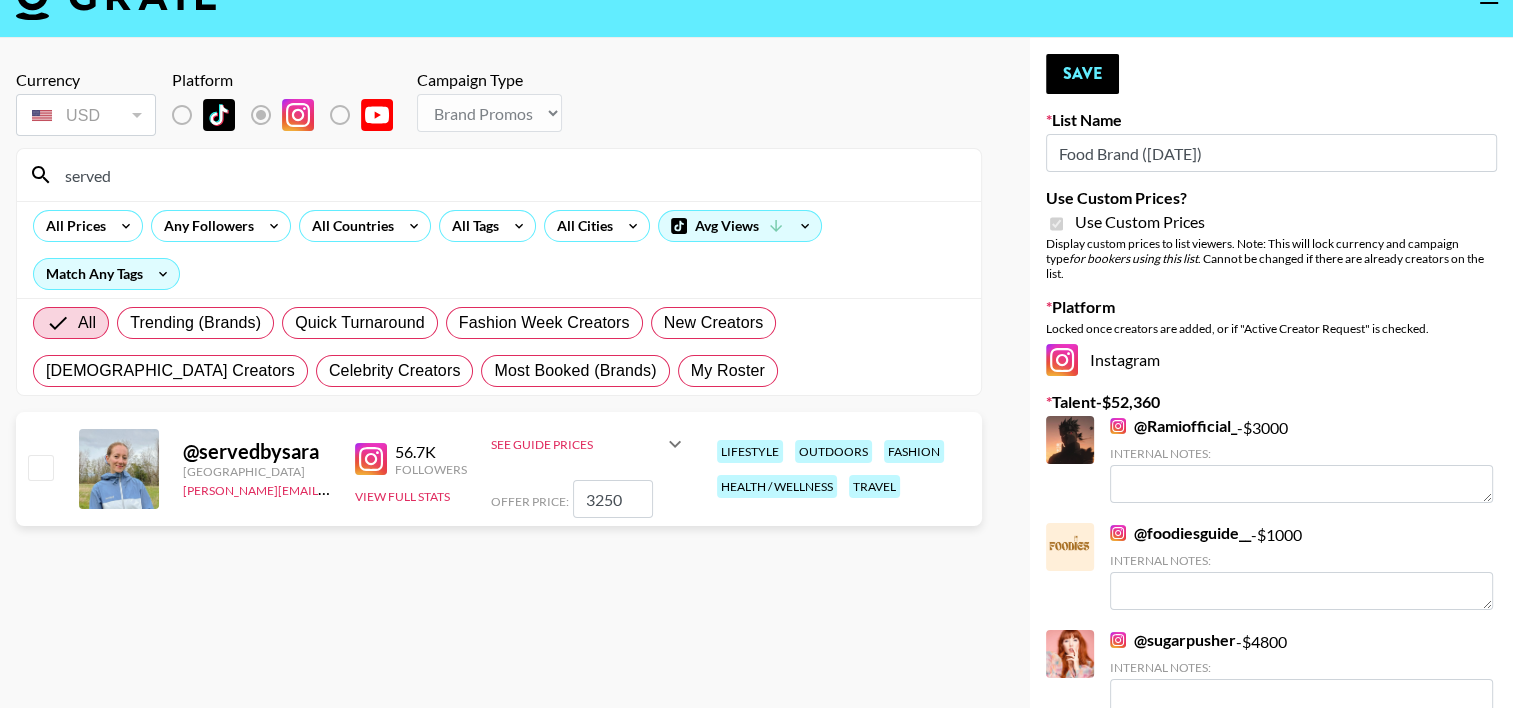 click on "3250" at bounding box center [613, 499] 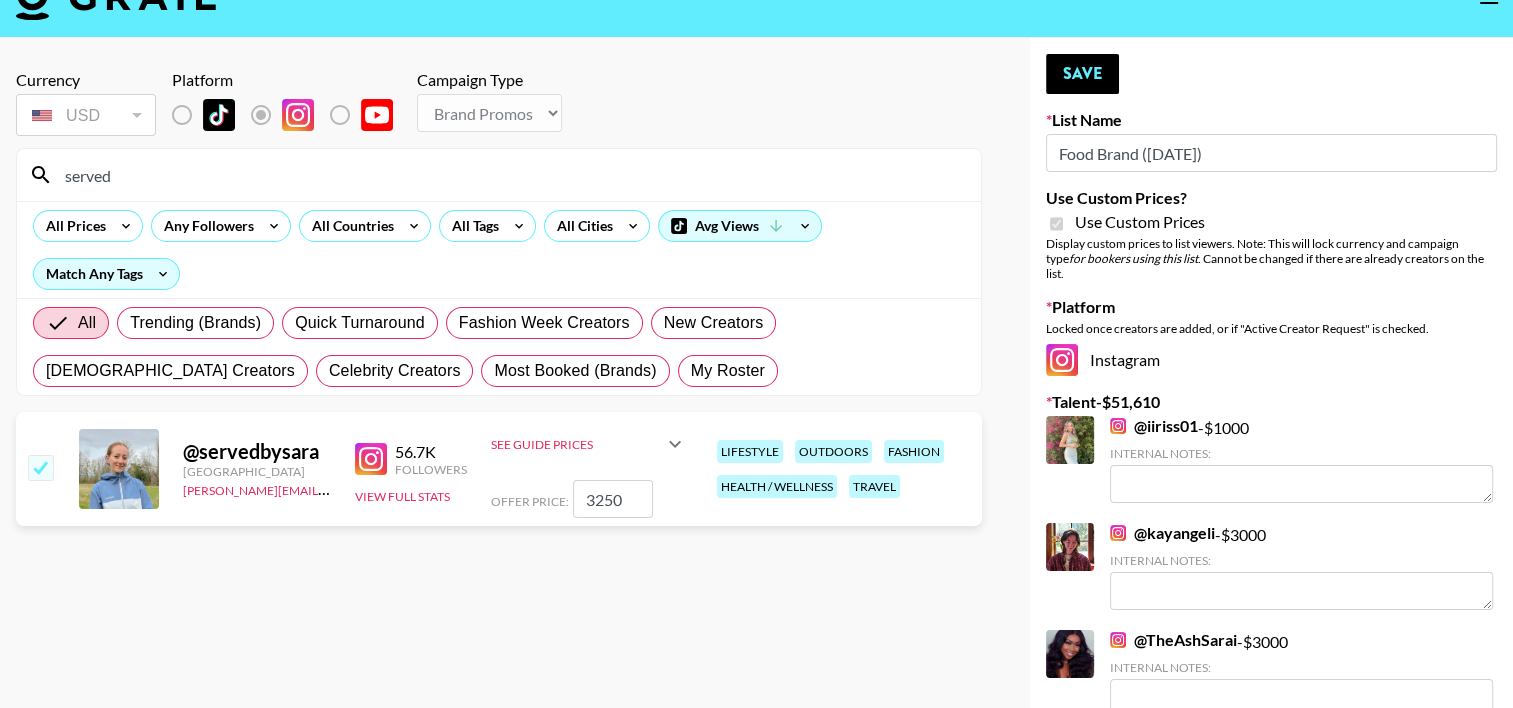 checkbox on "true" 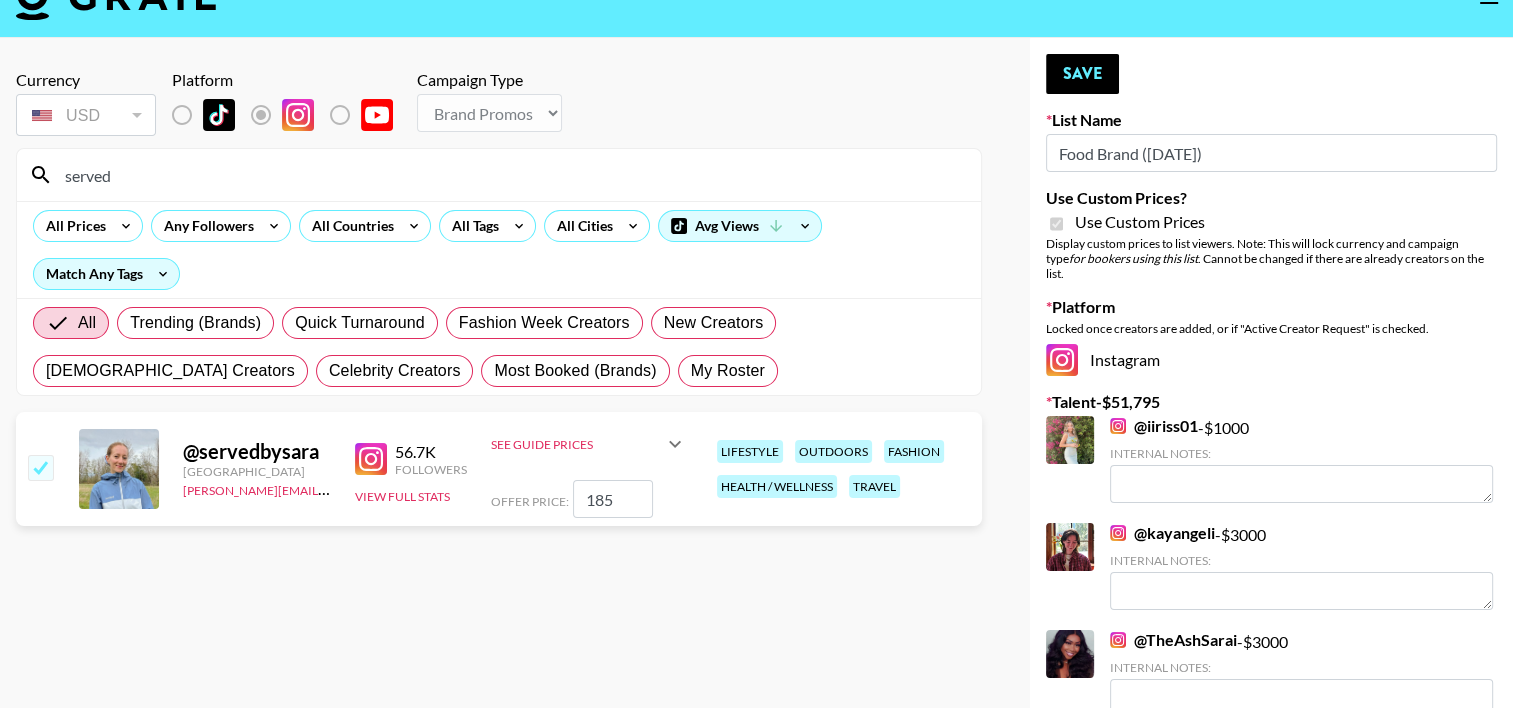 type on "1850" 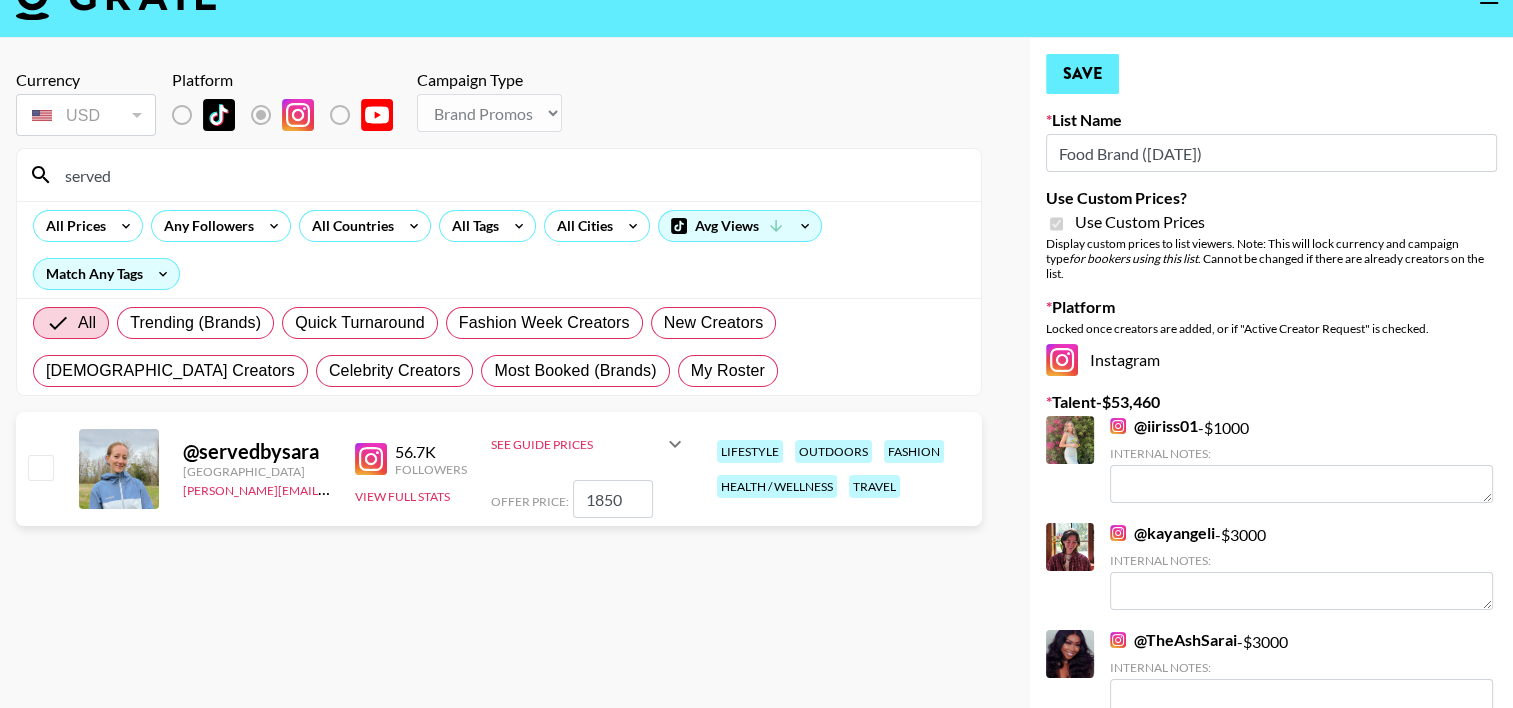 checkbox on "false" 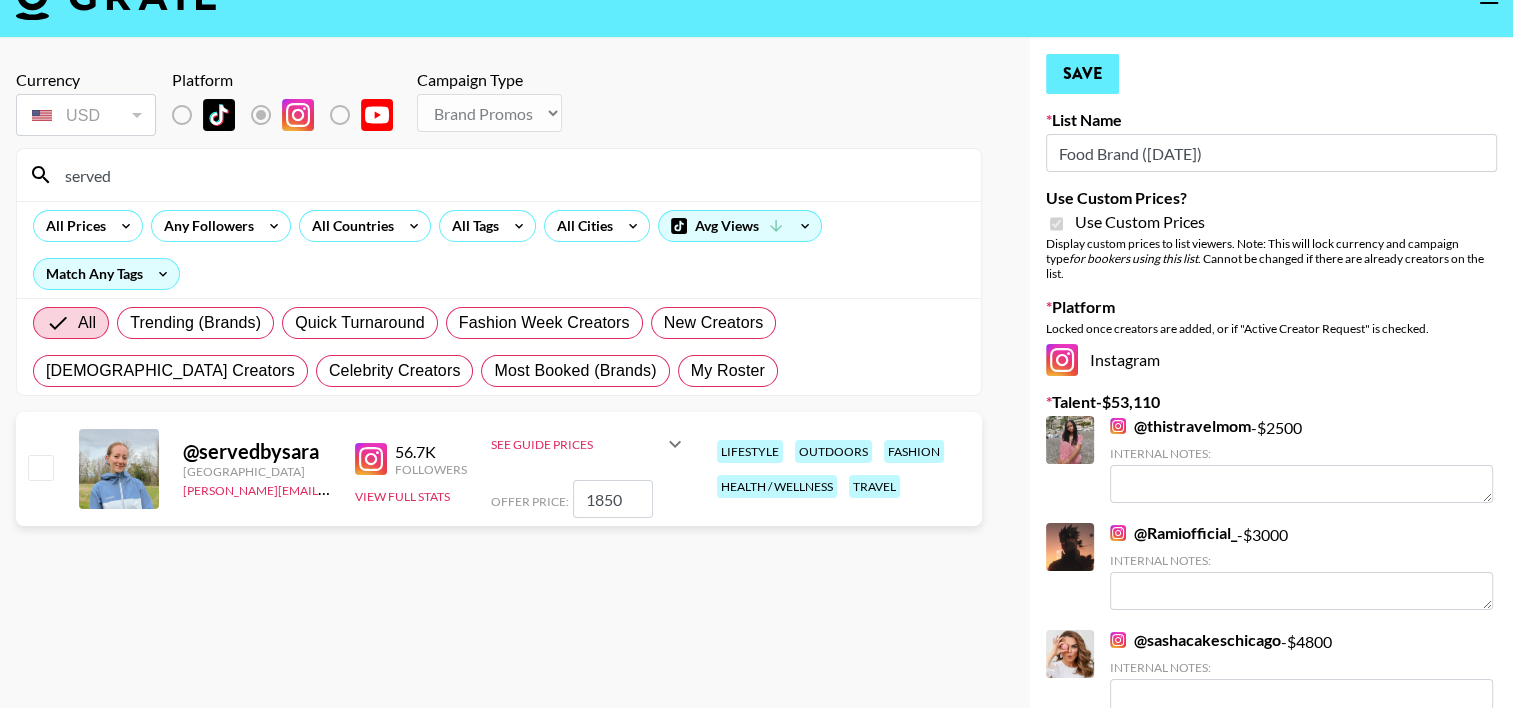 type on "1850" 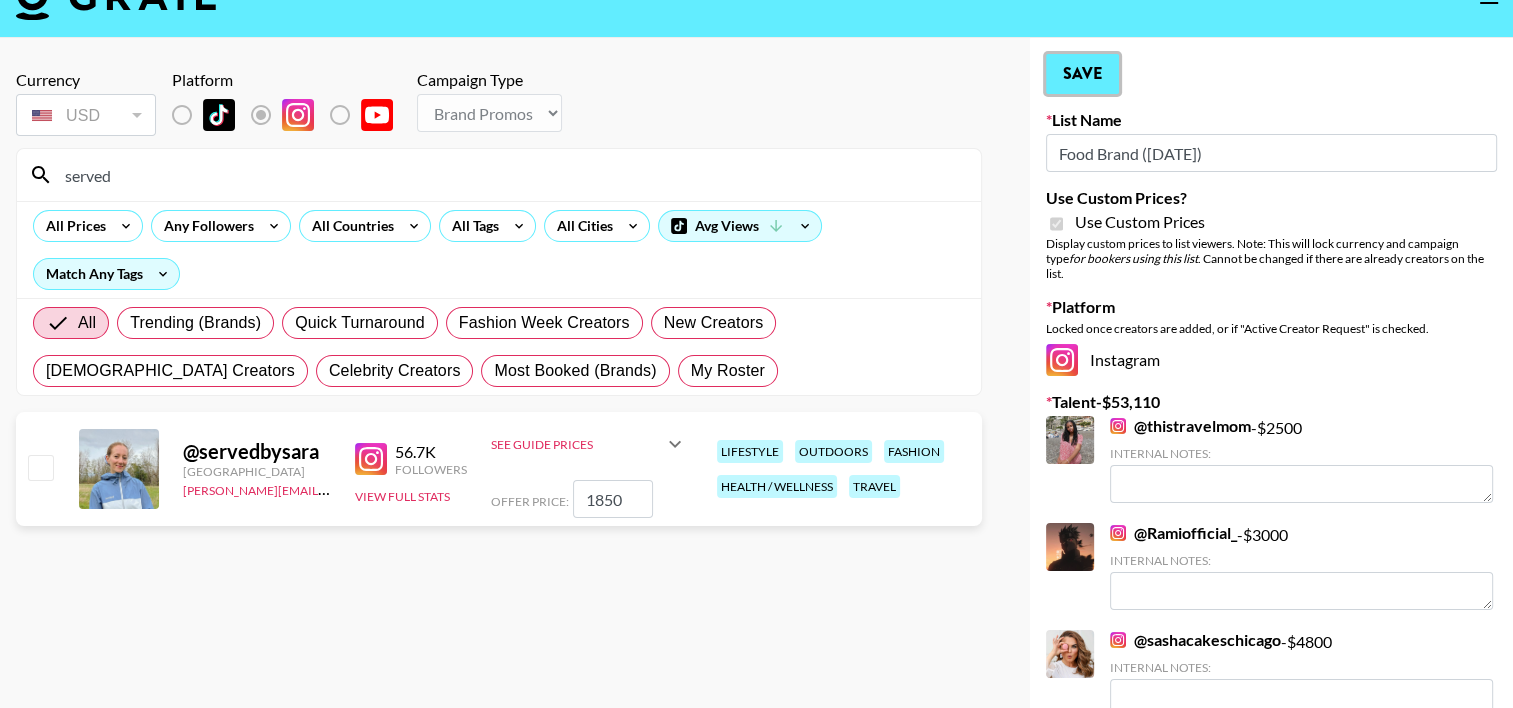 click on "Save" at bounding box center (1082, 74) 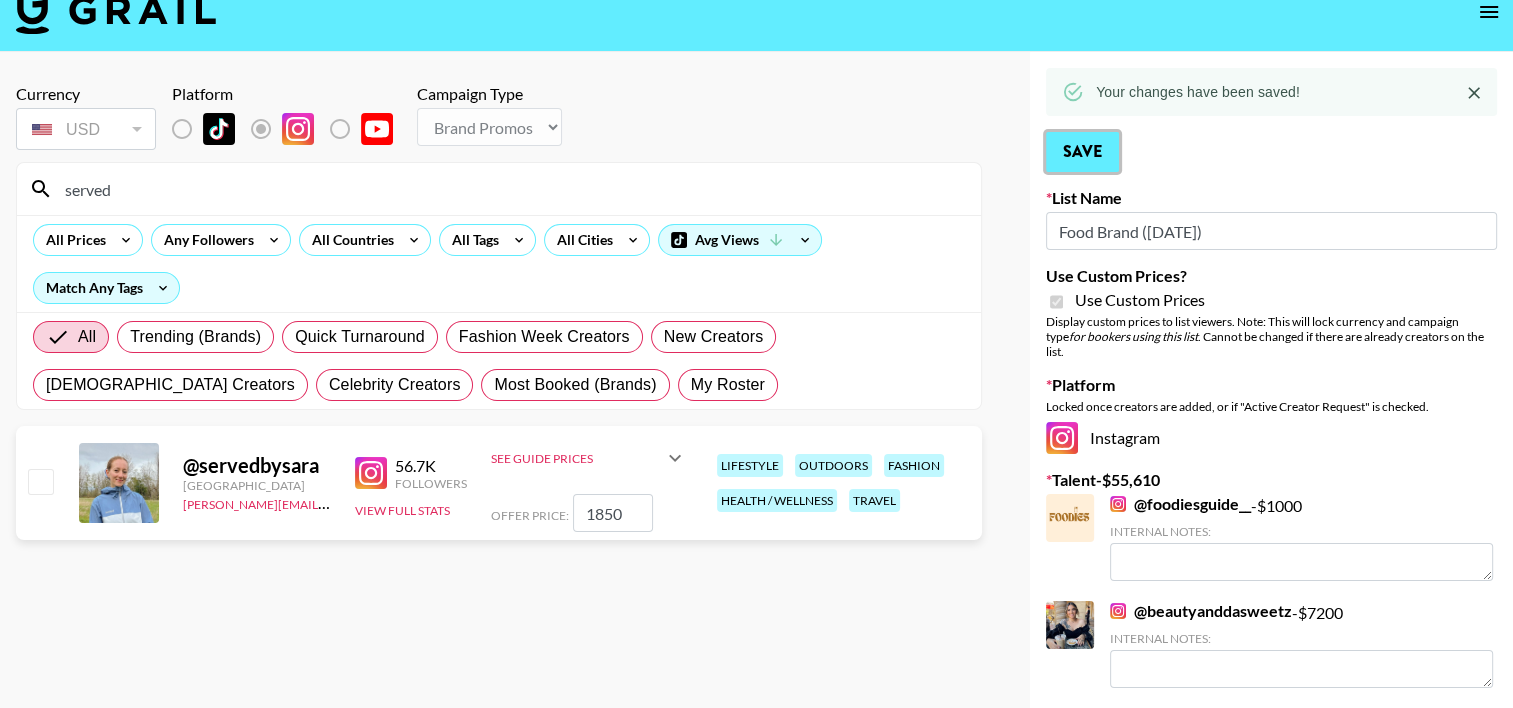 scroll, scrollTop: 0, scrollLeft: 0, axis: both 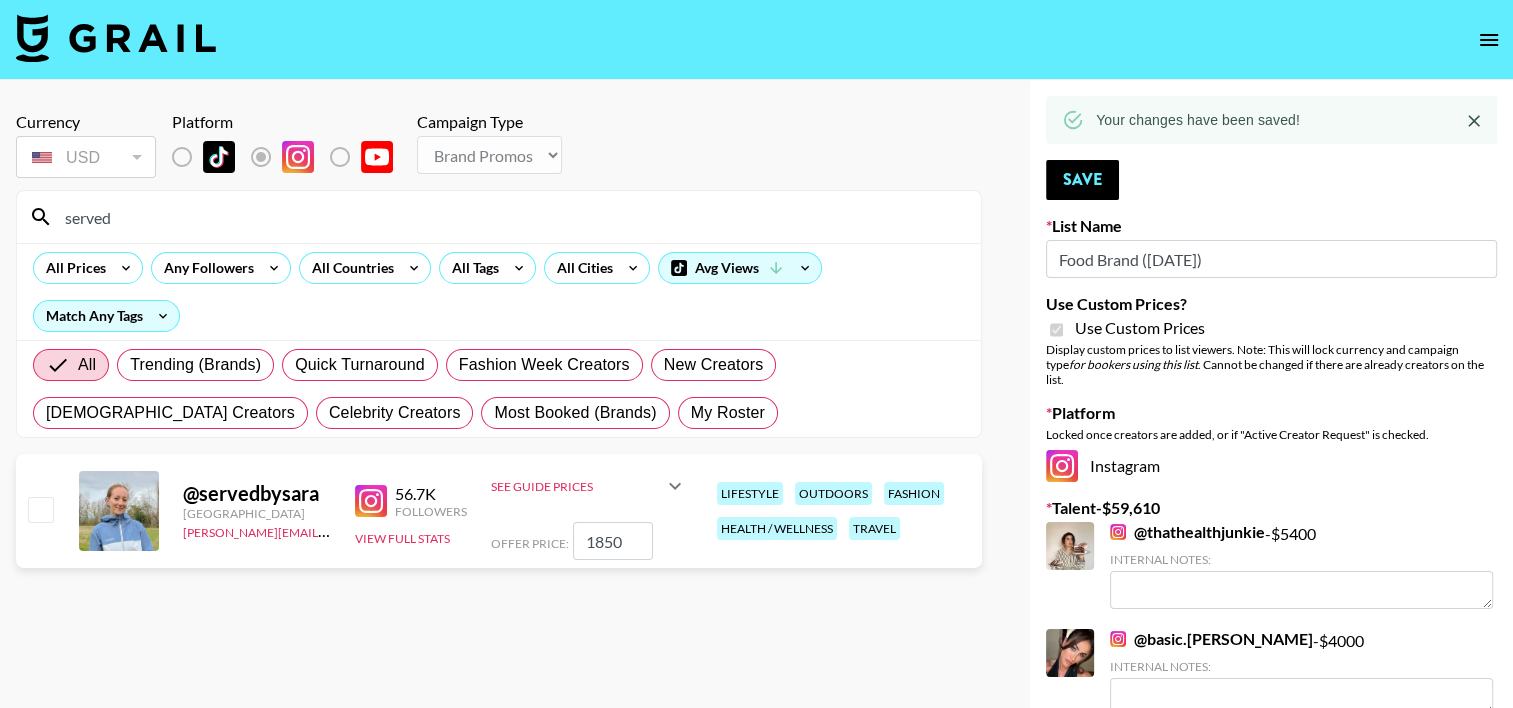 click at bounding box center (40, 509) 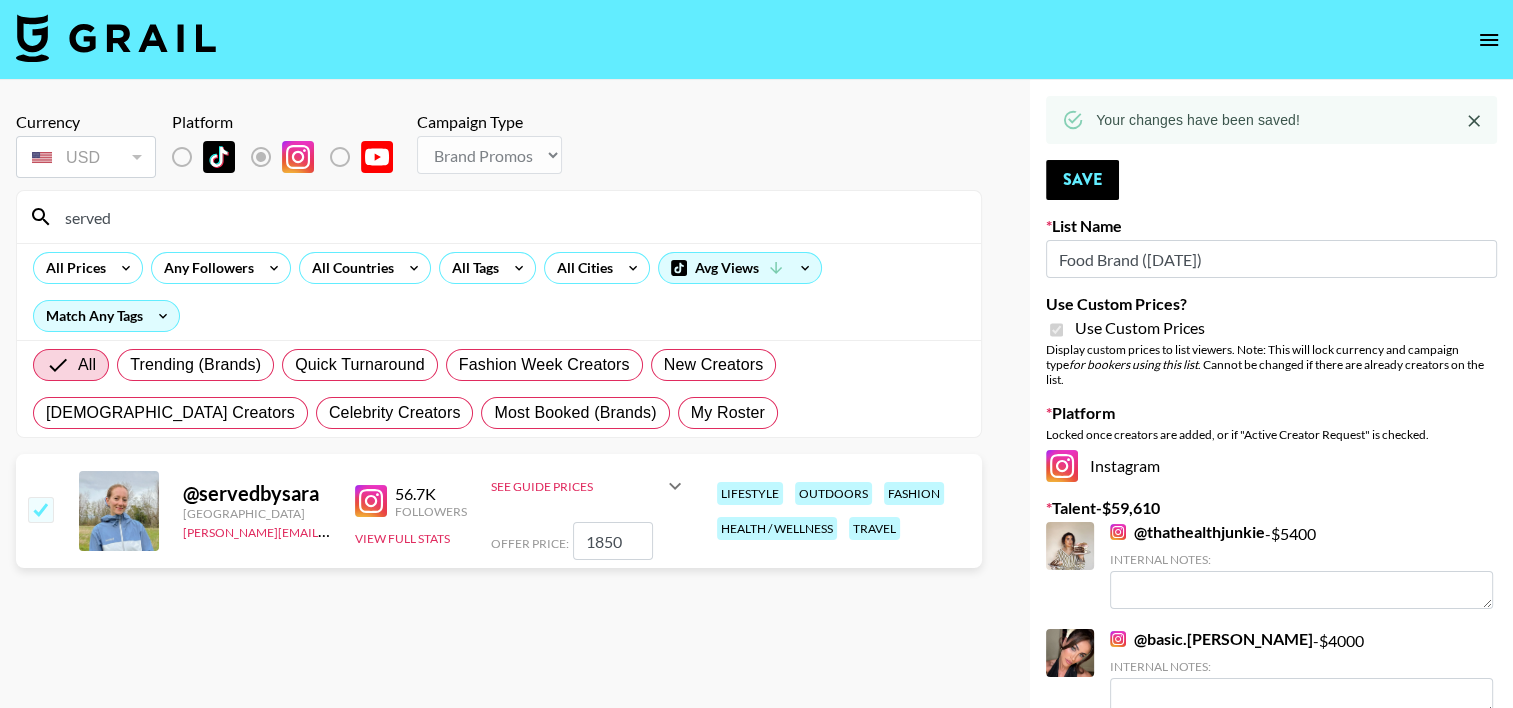 checkbox on "true" 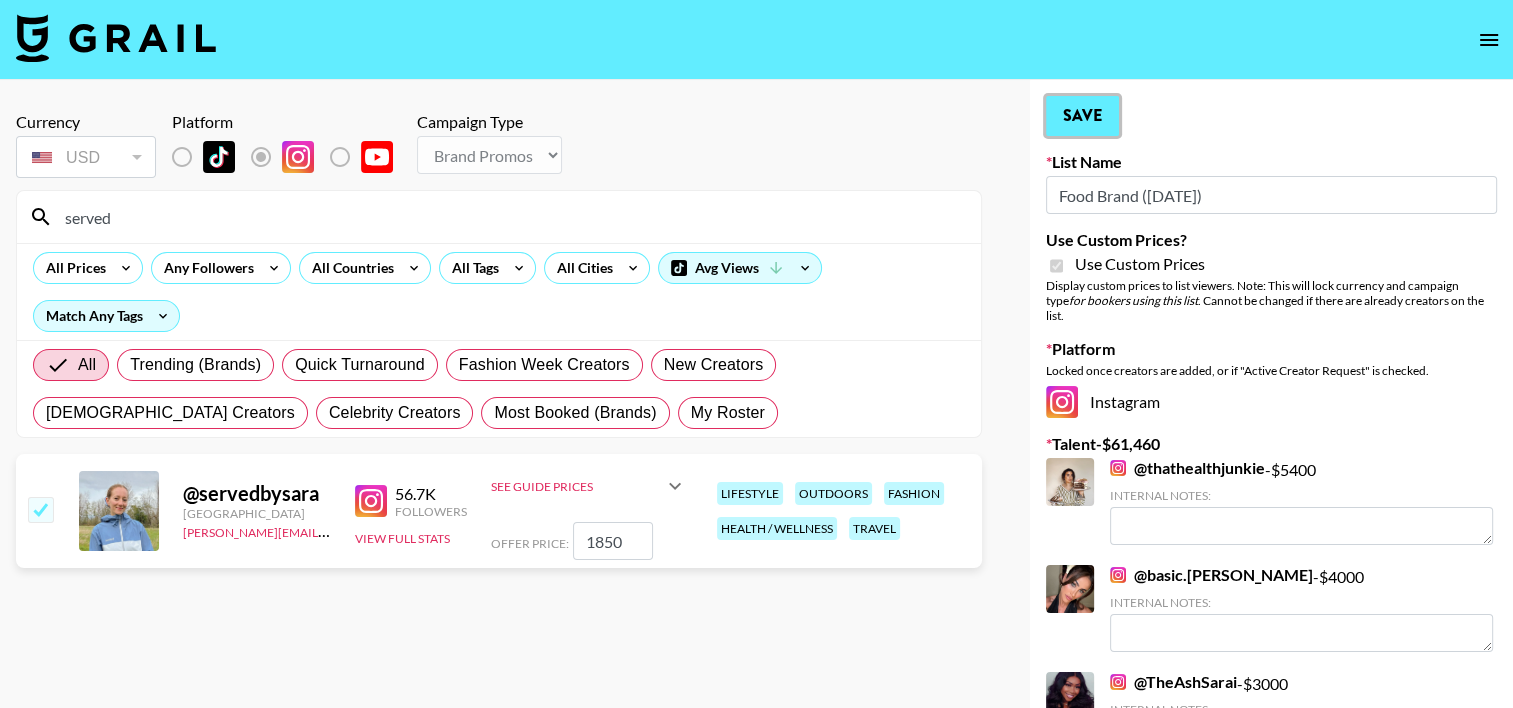 click on "Save" at bounding box center (1082, 116) 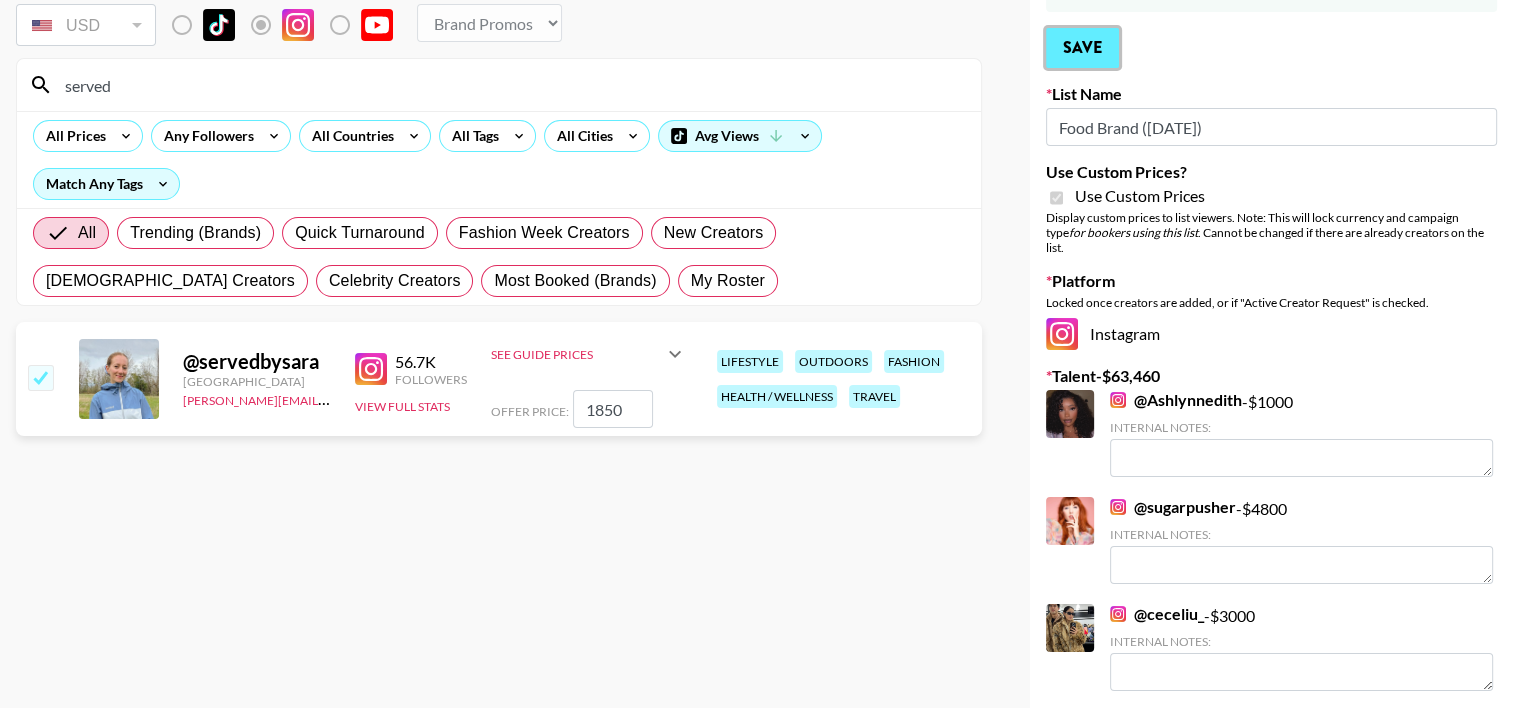 scroll, scrollTop: 0, scrollLeft: 0, axis: both 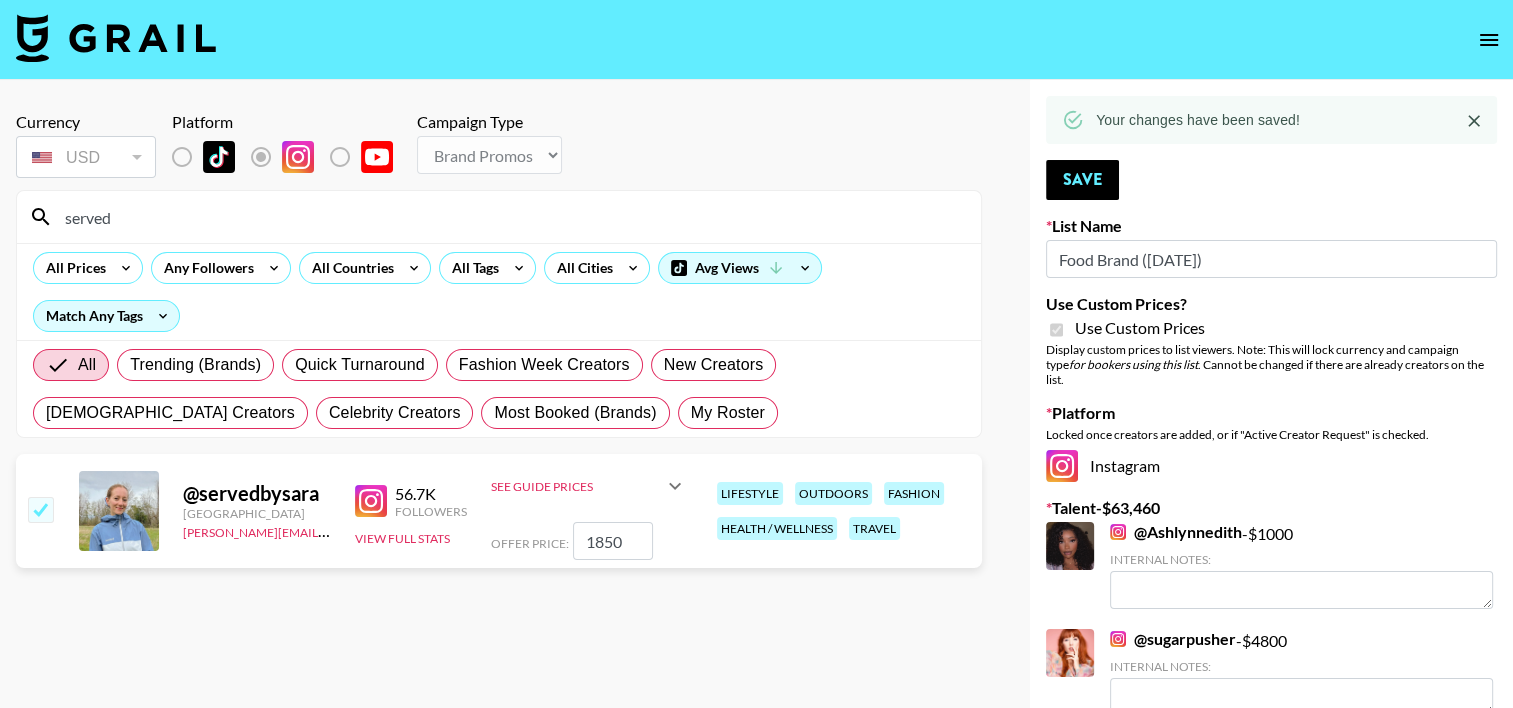 click on "Currency USD USD ​ Platform Campaign Type Choose Type... Song Promos Brand Promos served All Prices Any Followers All Countries All Tags All Cities Avg Views Match Any Tags All Trending (Brands) Quick Turnaround Fashion Week Creators New Creators [DEMOGRAPHIC_DATA] Creators Celebrity Creators Most Booked (Brands) My Roster @ servedbysara [GEOGRAPHIC_DATA] [PERSON_NAME][EMAIL_ADDRESS][PERSON_NAME][DOMAIN_NAME] 56.7K Followers View Full Stats See Guide Prices Grid Post: $ 2,700 Reel: $ 3,250 3-Frame Story: $ 1,250 Offer Price: 1850 lifestyle outdoors fashion health / wellness travel" at bounding box center (499, 1486) 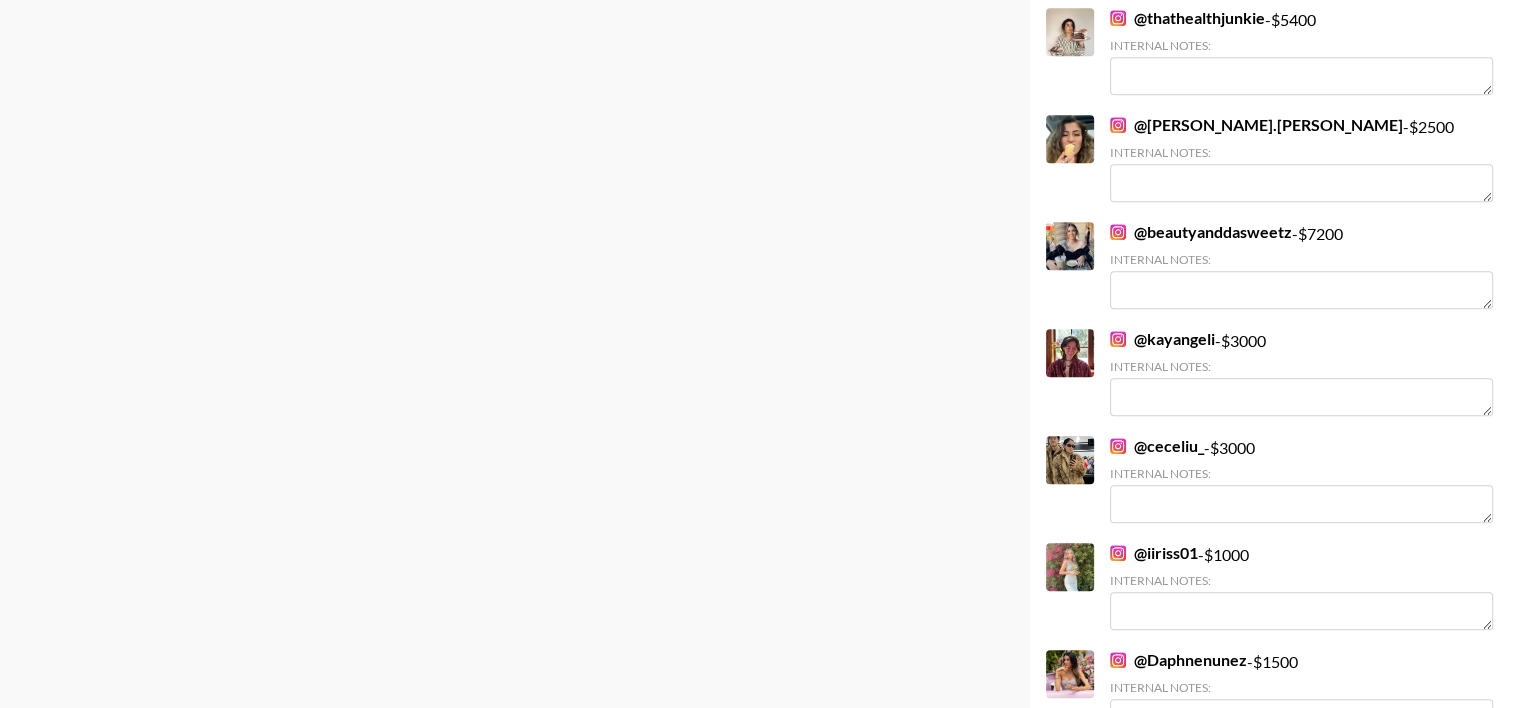 scroll, scrollTop: 2356, scrollLeft: 0, axis: vertical 